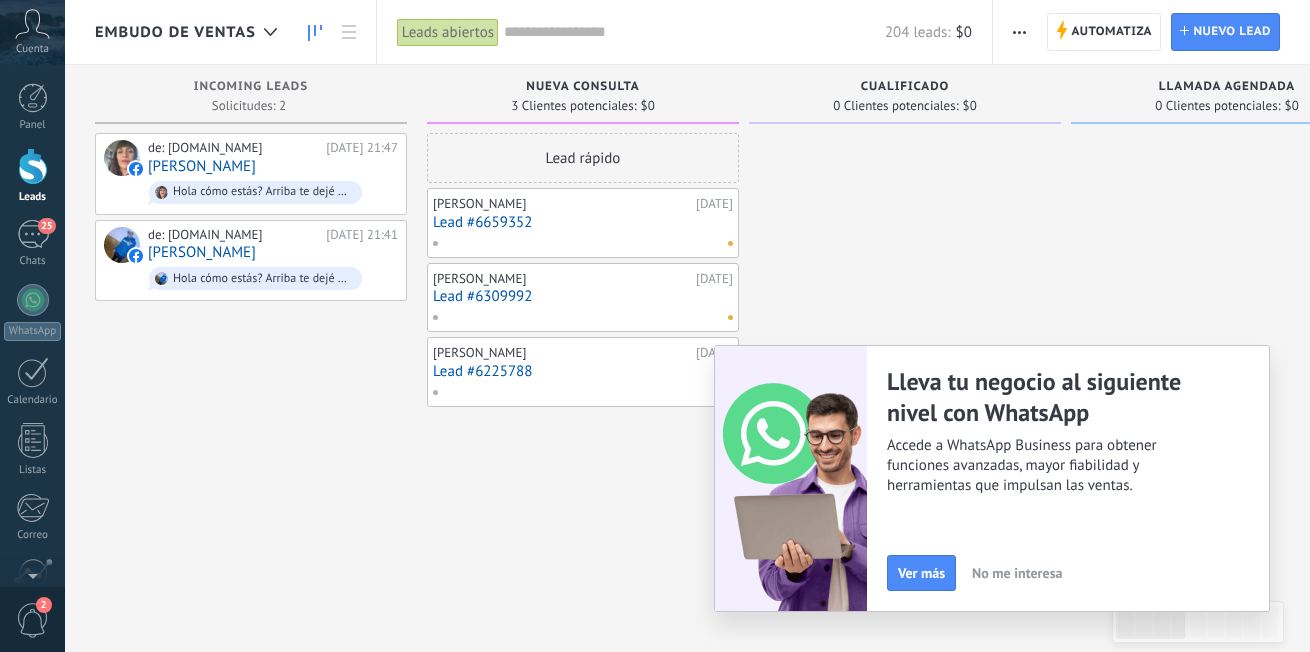 scroll, scrollTop: 0, scrollLeft: 0, axis: both 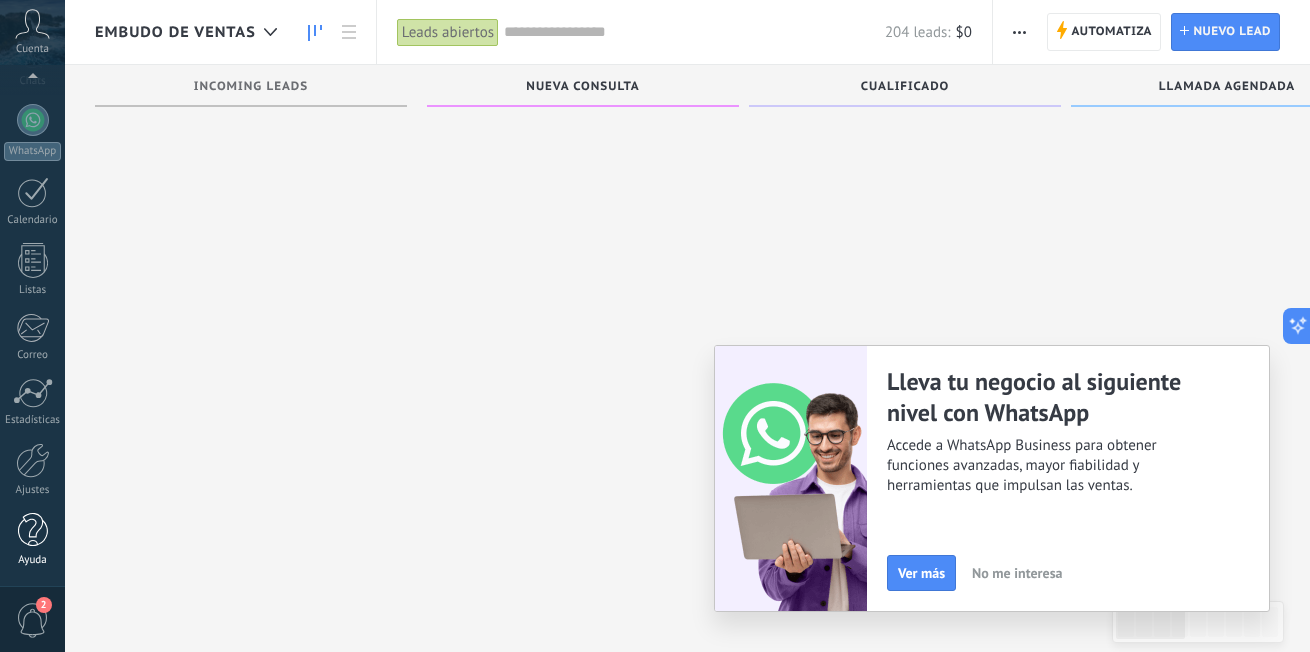 click at bounding box center (33, 530) 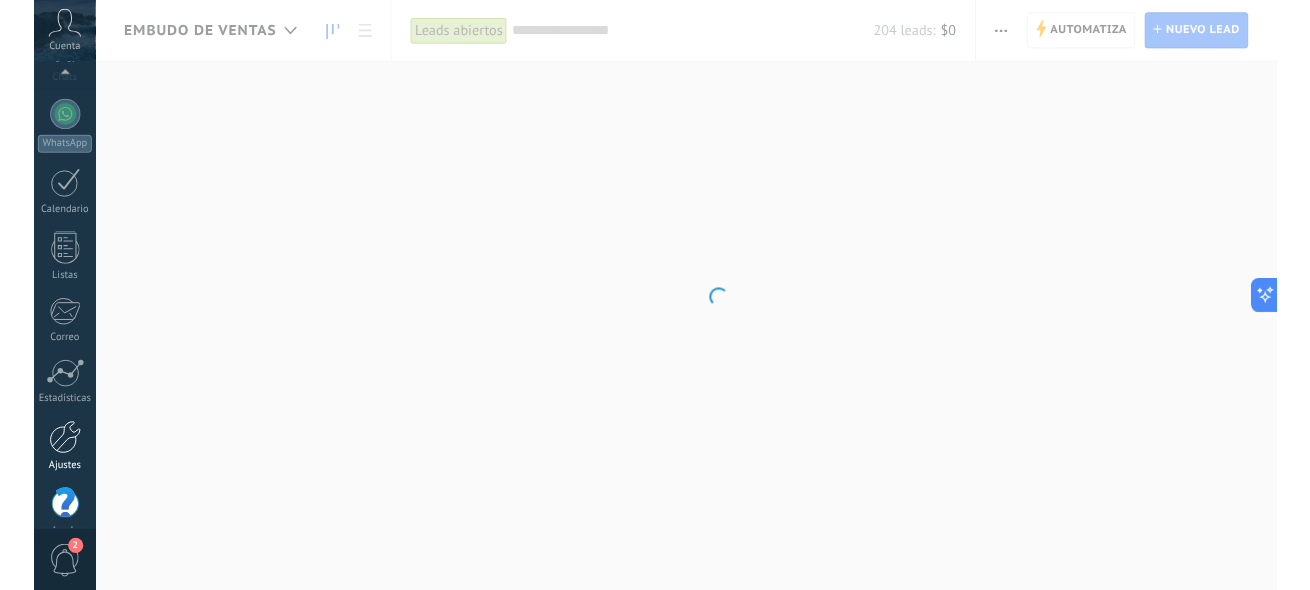 scroll, scrollTop: 0, scrollLeft: 0, axis: both 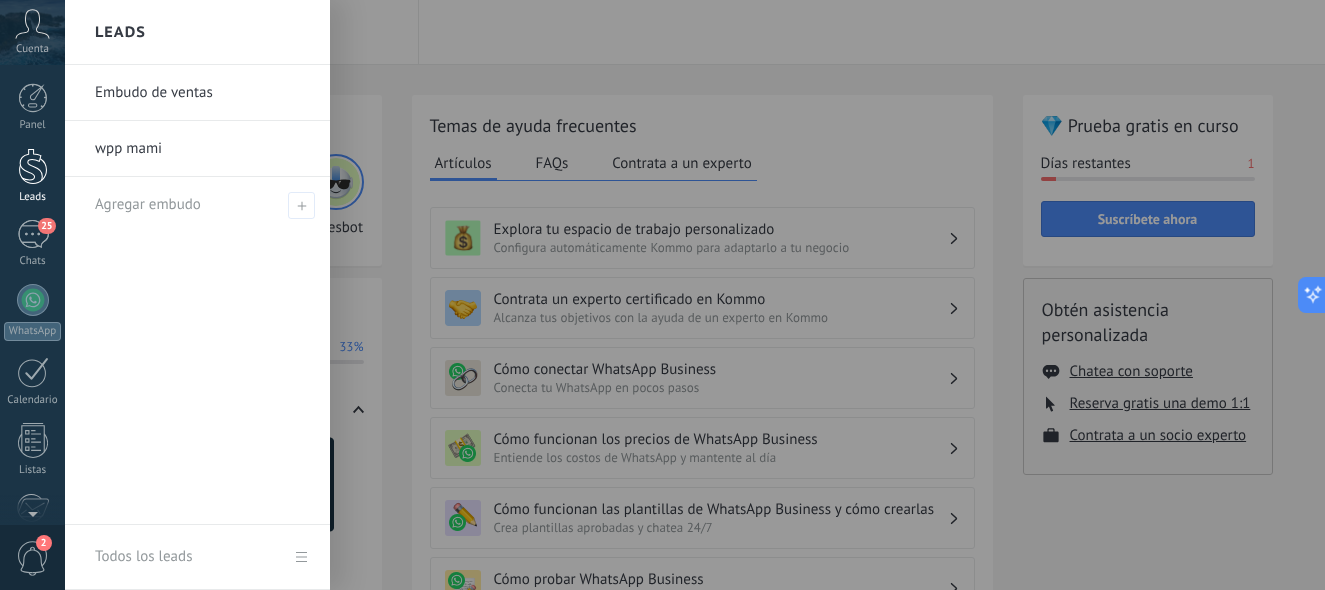 click at bounding box center (33, 166) 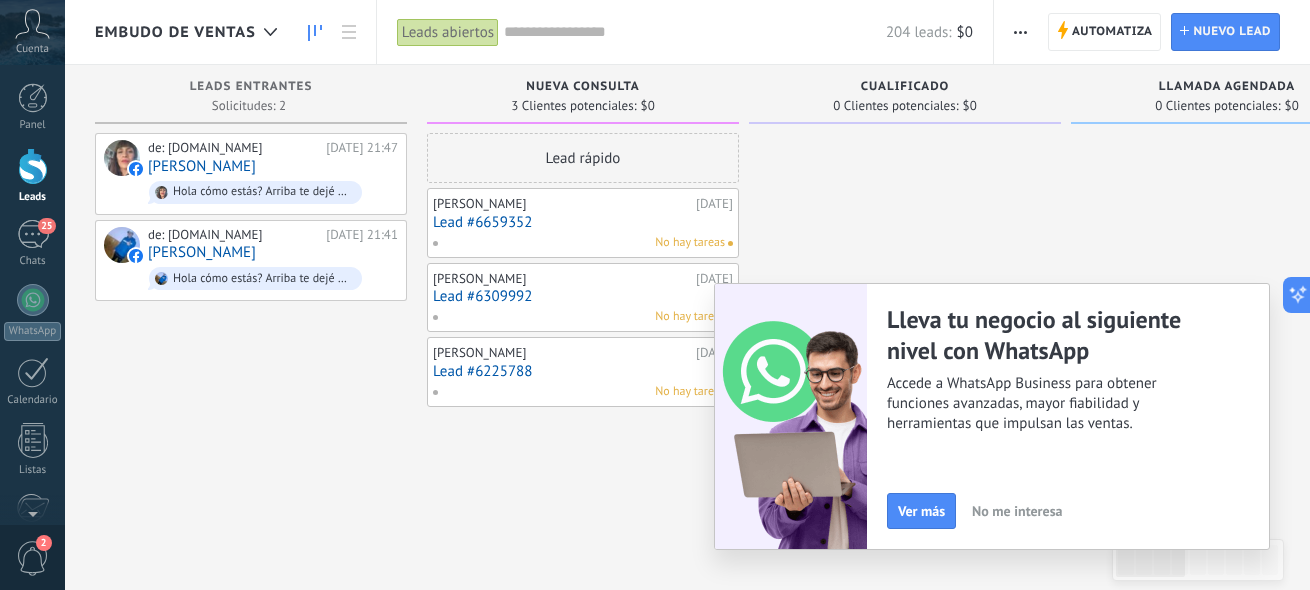 click at bounding box center (1020, 32) 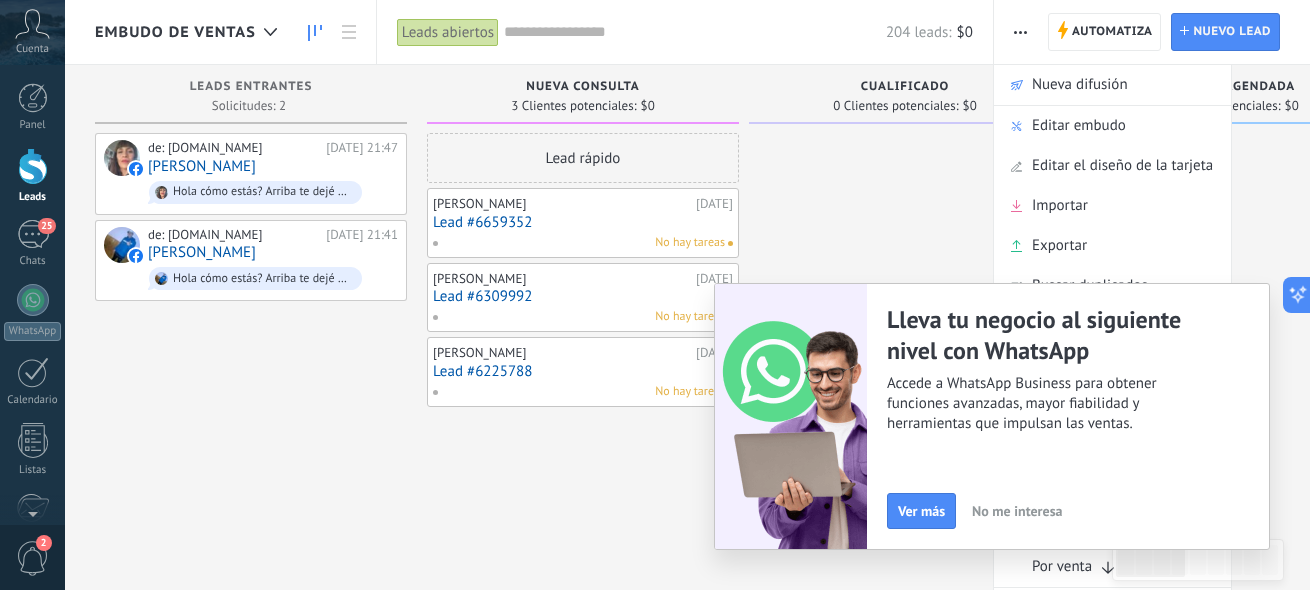 click at bounding box center (905, 876) 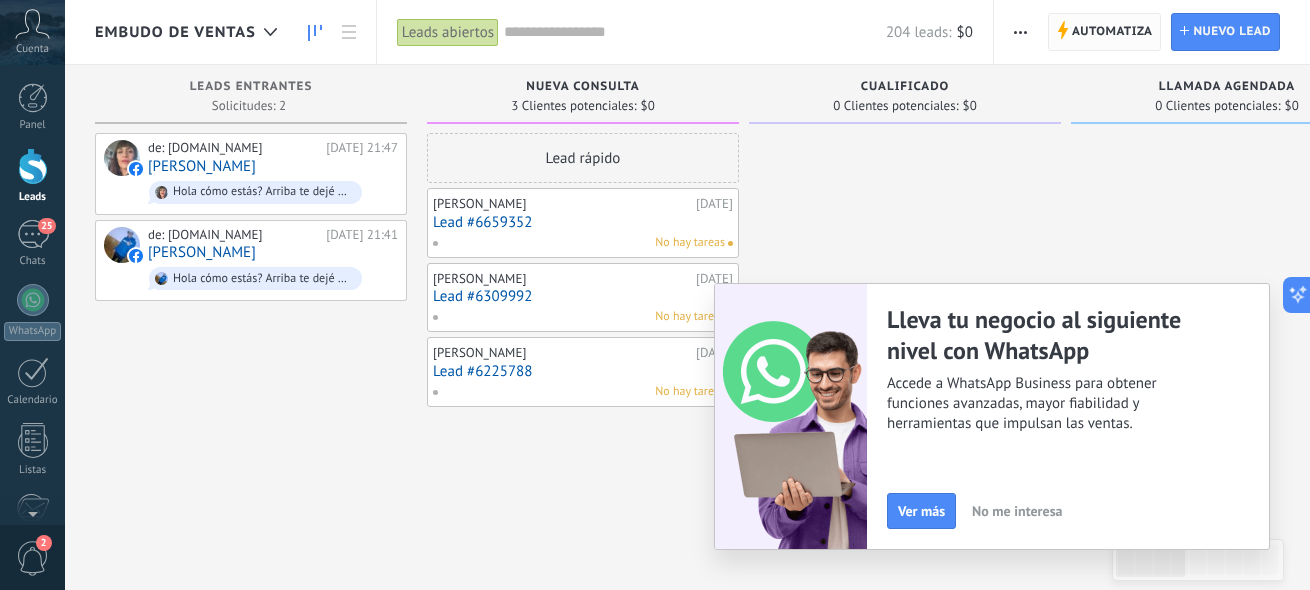 click 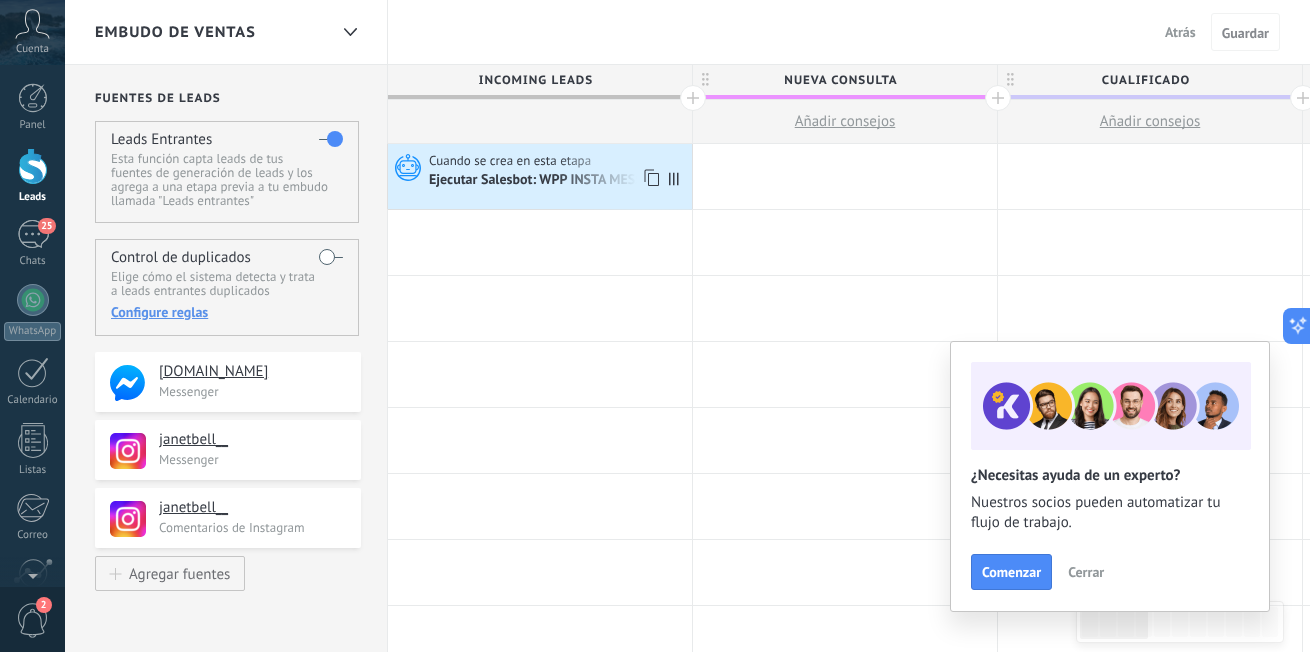 click on "Ejecutar Salesbot: WPP INSTA MESSENGER" at bounding box center (557, 181) 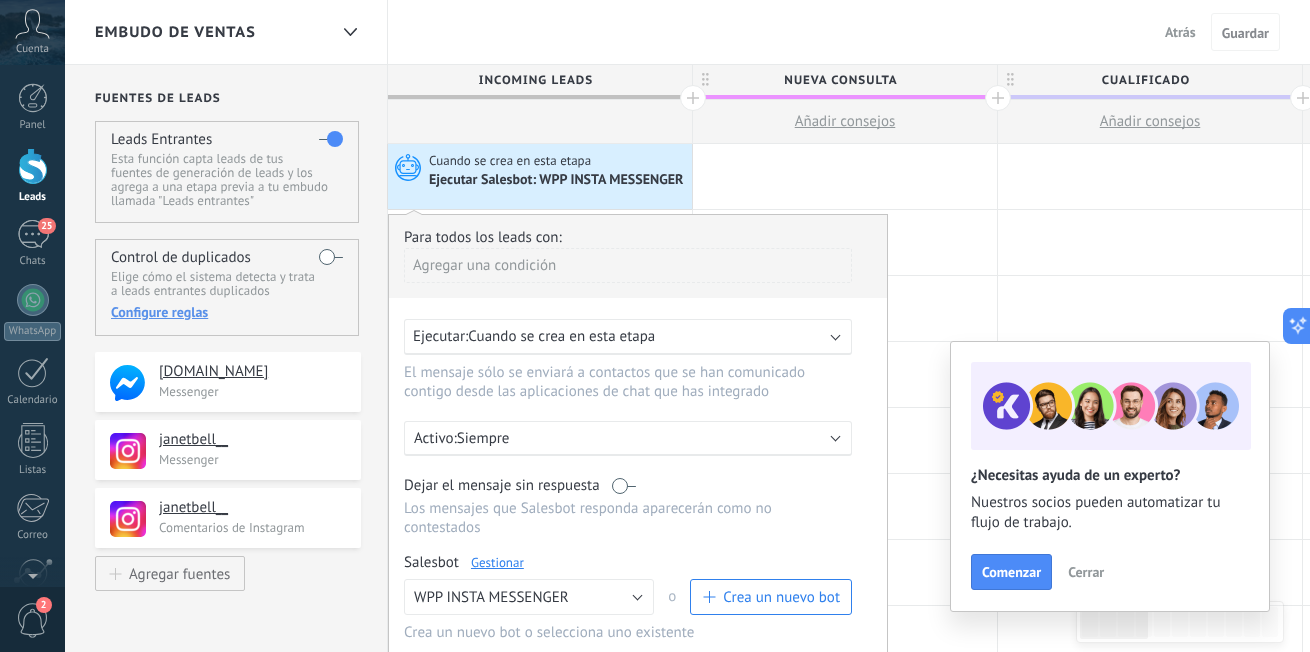 click on "Gestionar" at bounding box center [497, 562] 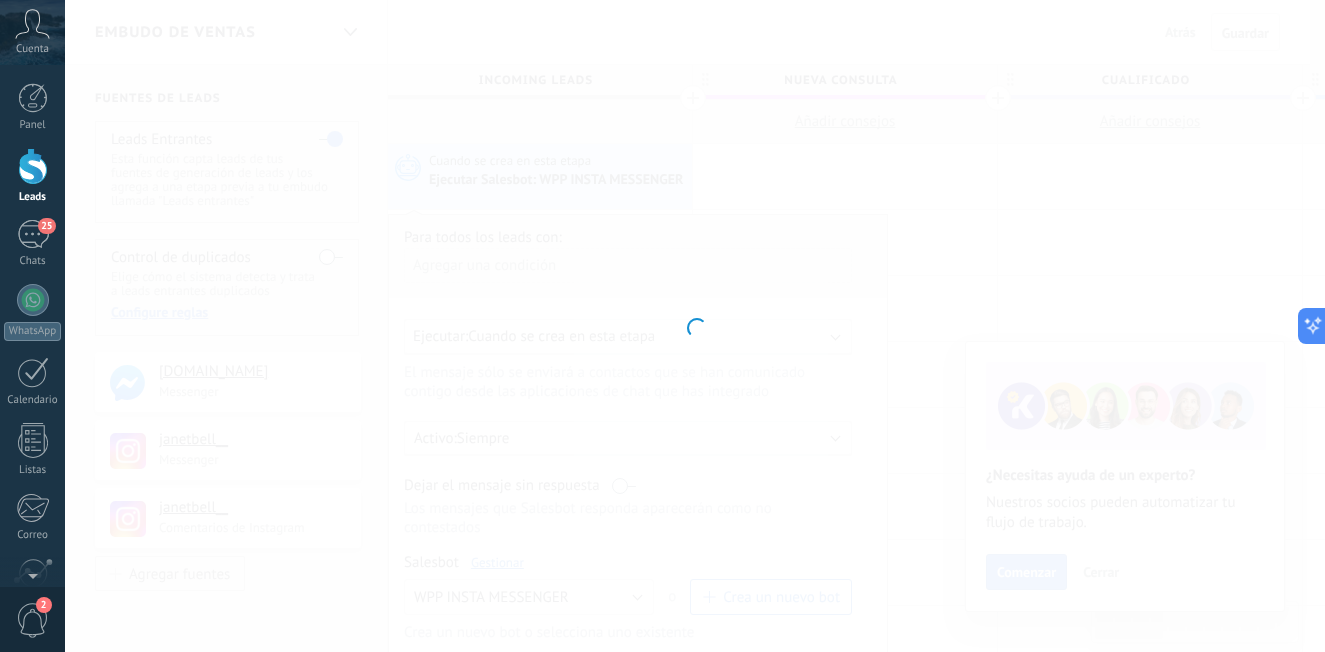 type on "**********" 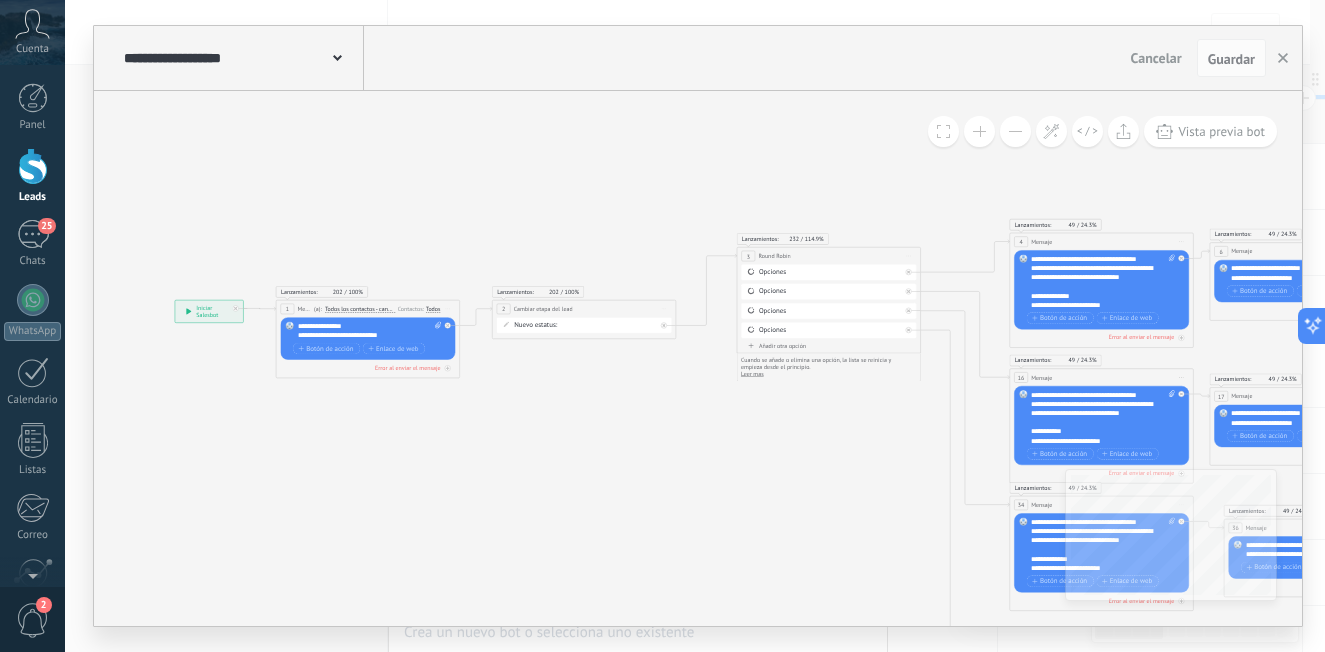 drag, startPoint x: 734, startPoint y: 490, endPoint x: 509, endPoint y: 374, distance: 253.14226 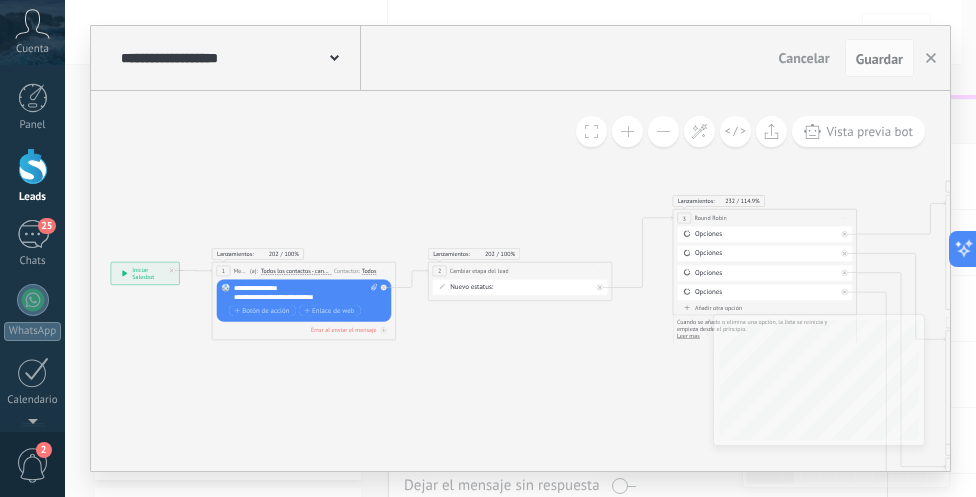 click on "**********" at bounding box center (520, 248) 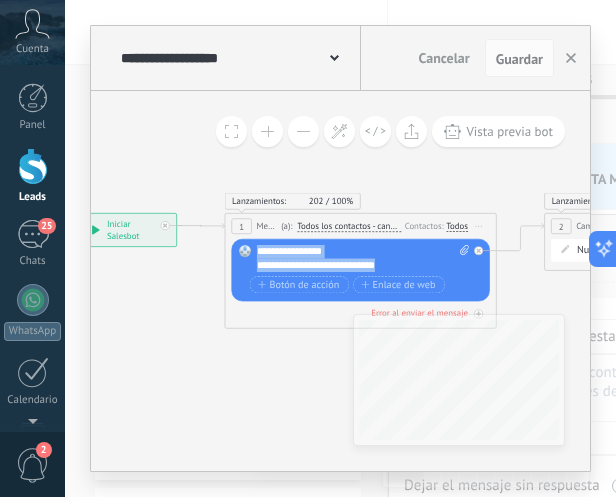 drag, startPoint x: 428, startPoint y: 270, endPoint x: 229, endPoint y: 245, distance: 200.56421 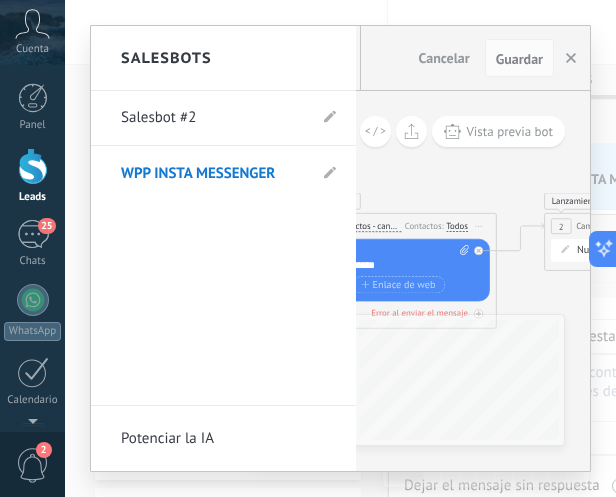 click on "Salesbots" at bounding box center (223, 58) 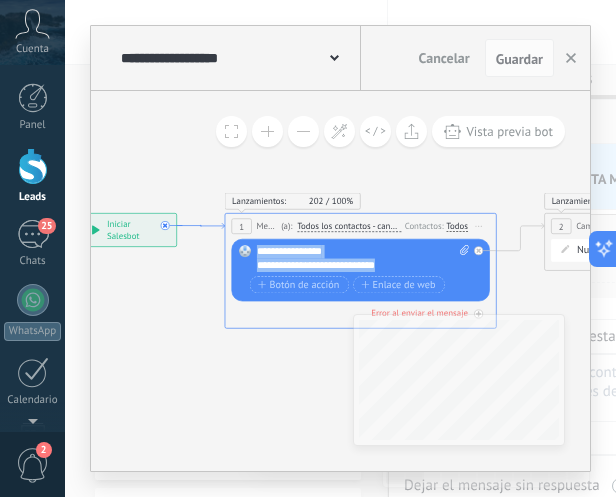 drag, startPoint x: 417, startPoint y: 269, endPoint x: 221, endPoint y: 226, distance: 200.6614 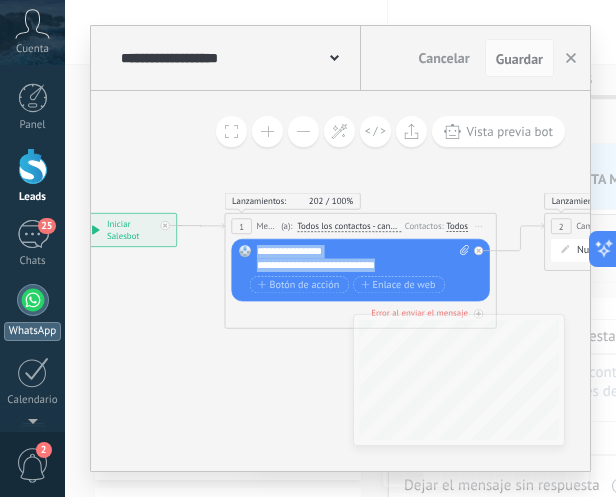 copy on "**********" 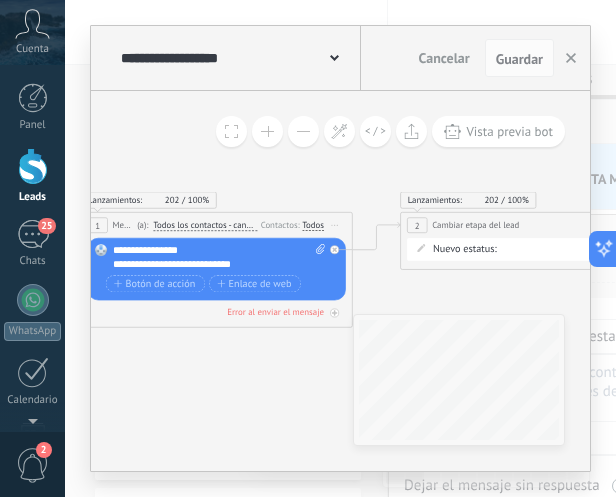 drag, startPoint x: 135, startPoint y: 365, endPoint x: 98, endPoint y: 364, distance: 37.01351 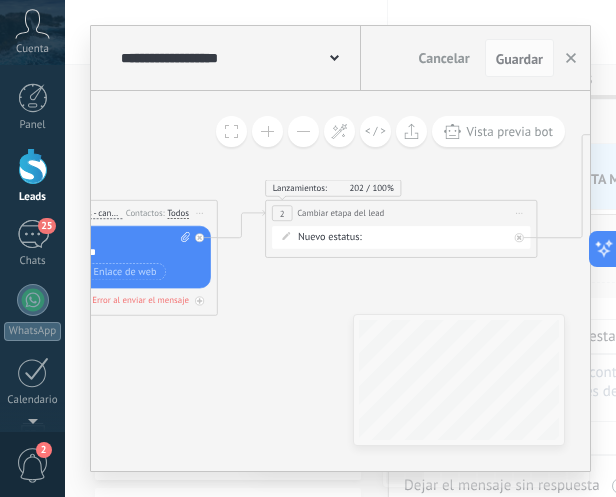 drag, startPoint x: 211, startPoint y: 374, endPoint x: 77, endPoint y: 362, distance: 134.53624 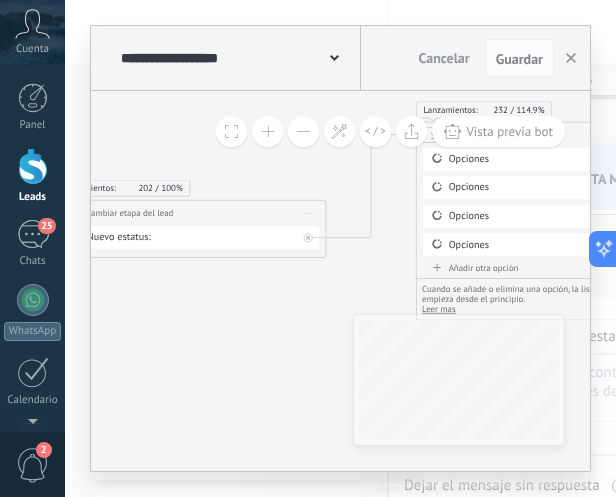 drag, startPoint x: 410, startPoint y: 285, endPoint x: 199, endPoint y: 285, distance: 211 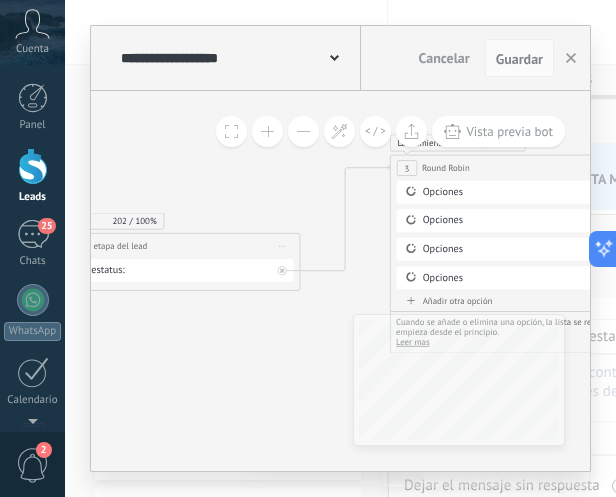 drag, startPoint x: 307, startPoint y: 283, endPoint x: 275, endPoint y: 331, distance: 57.68882 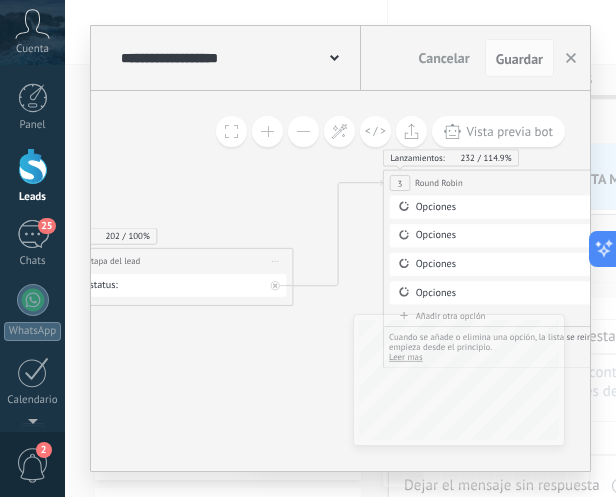 click 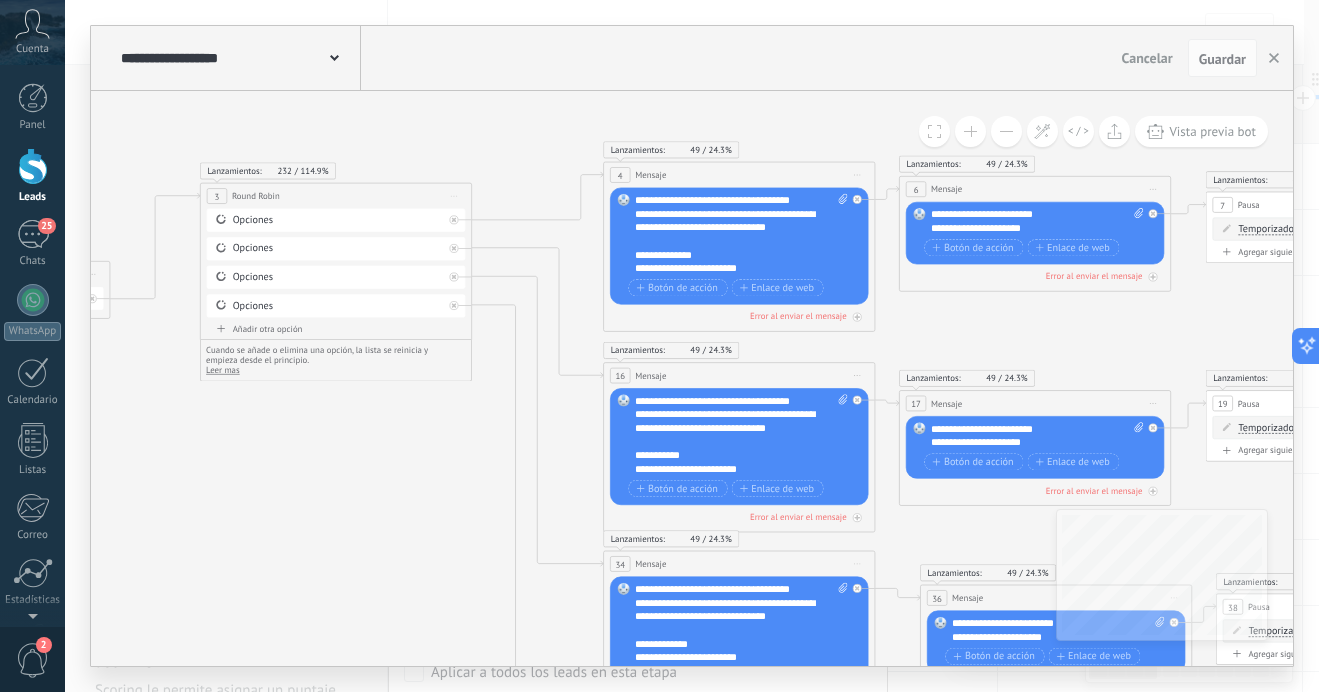 drag, startPoint x: 574, startPoint y: 431, endPoint x: 424, endPoint y: 442, distance: 150.40279 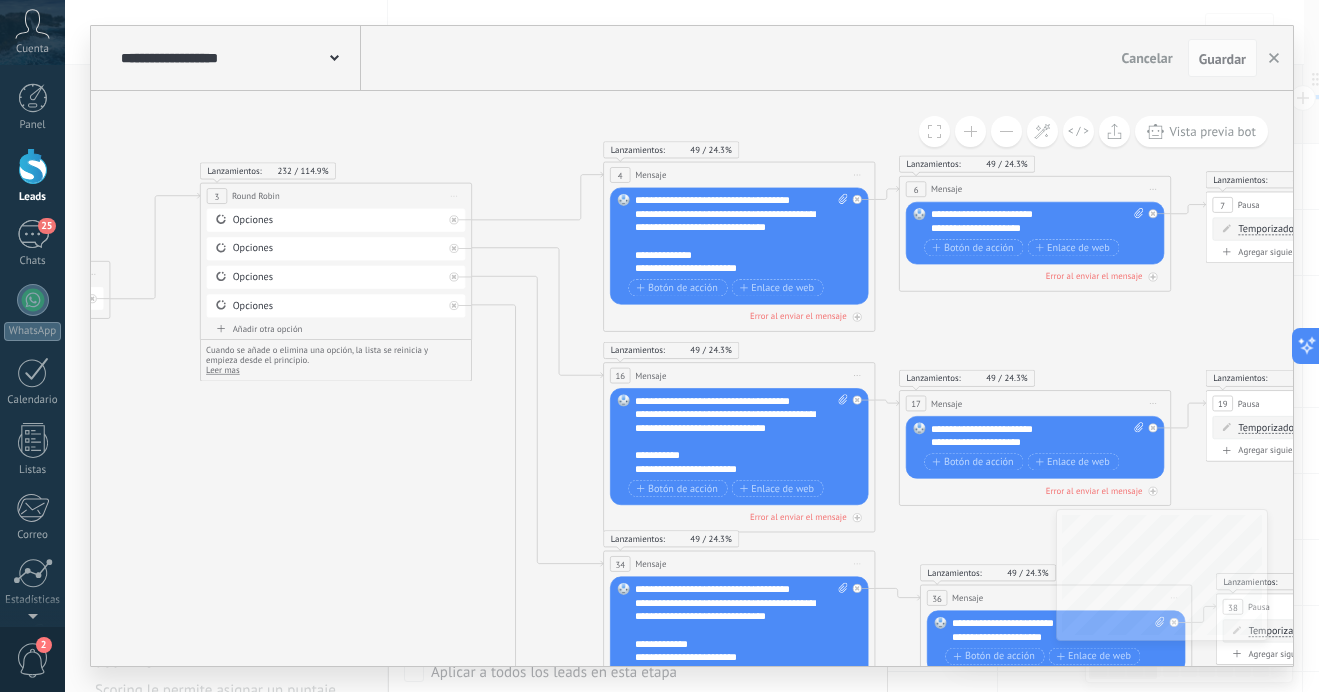 click 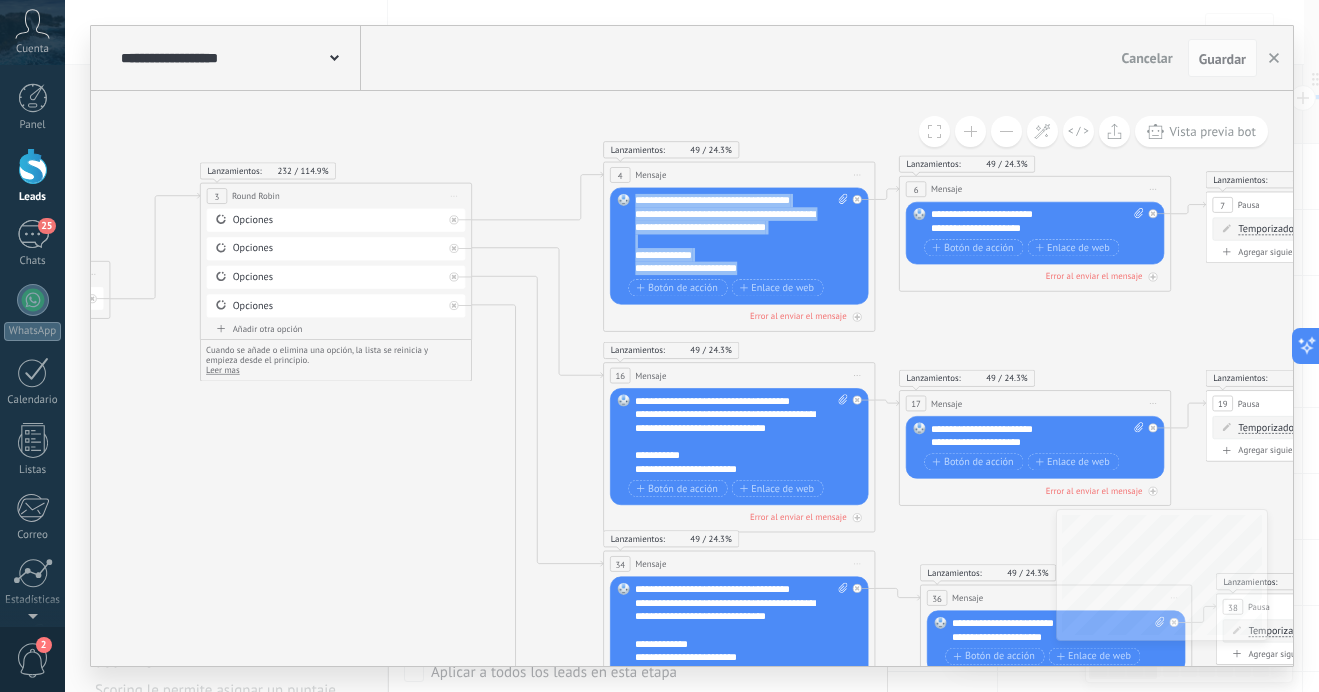 drag, startPoint x: 799, startPoint y: 263, endPoint x: 599, endPoint y: 203, distance: 208.80614 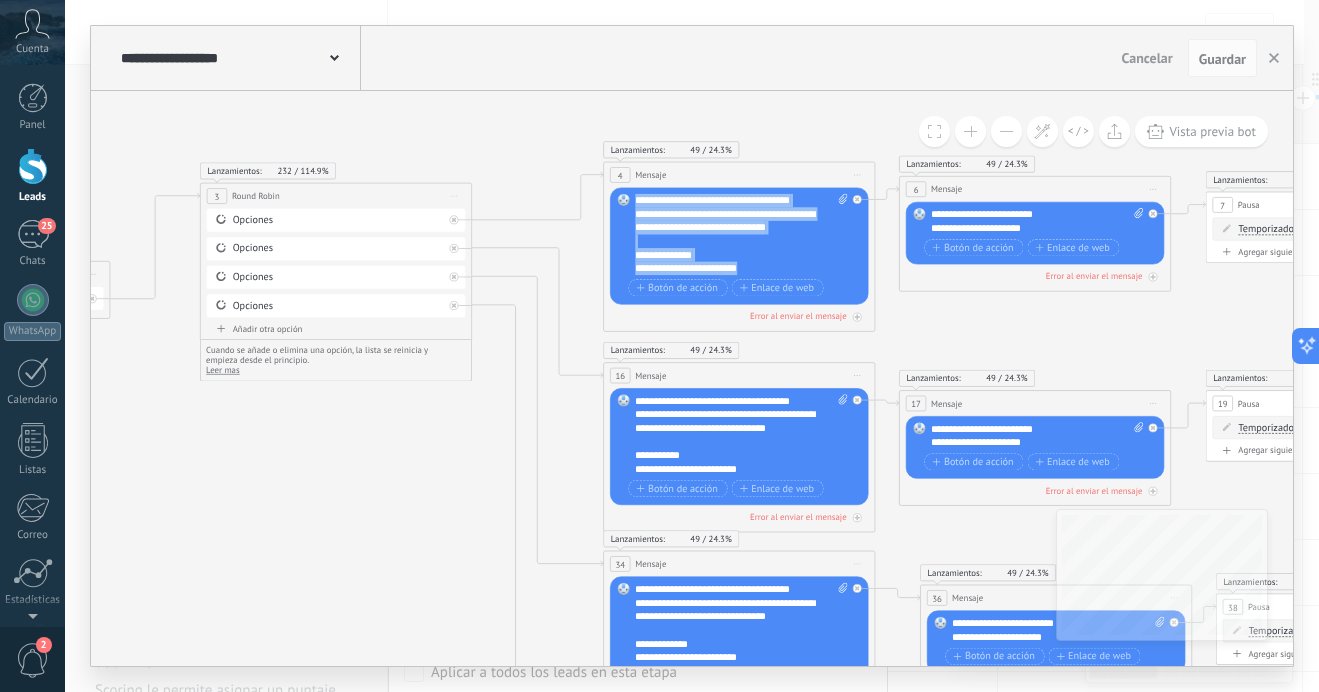 click on "**********" at bounding box center [-278, 257] 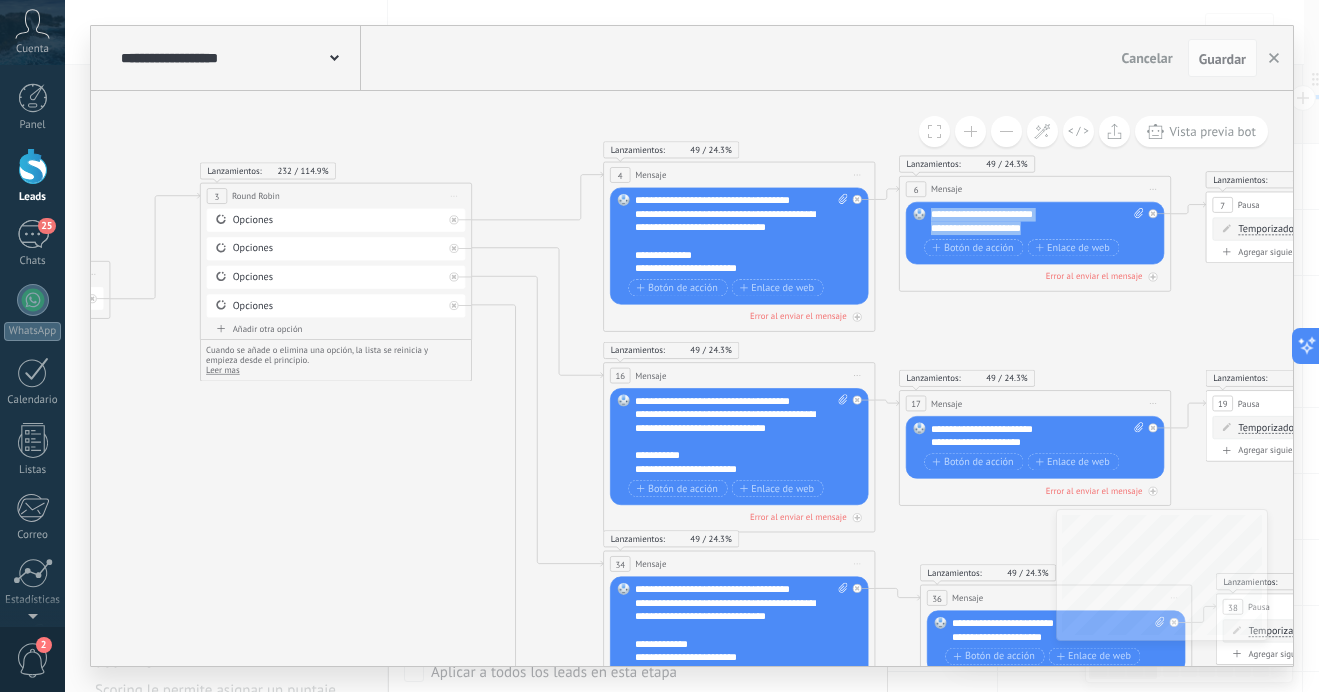 drag, startPoint x: 1036, startPoint y: 231, endPoint x: 926, endPoint y: 214, distance: 111.305885 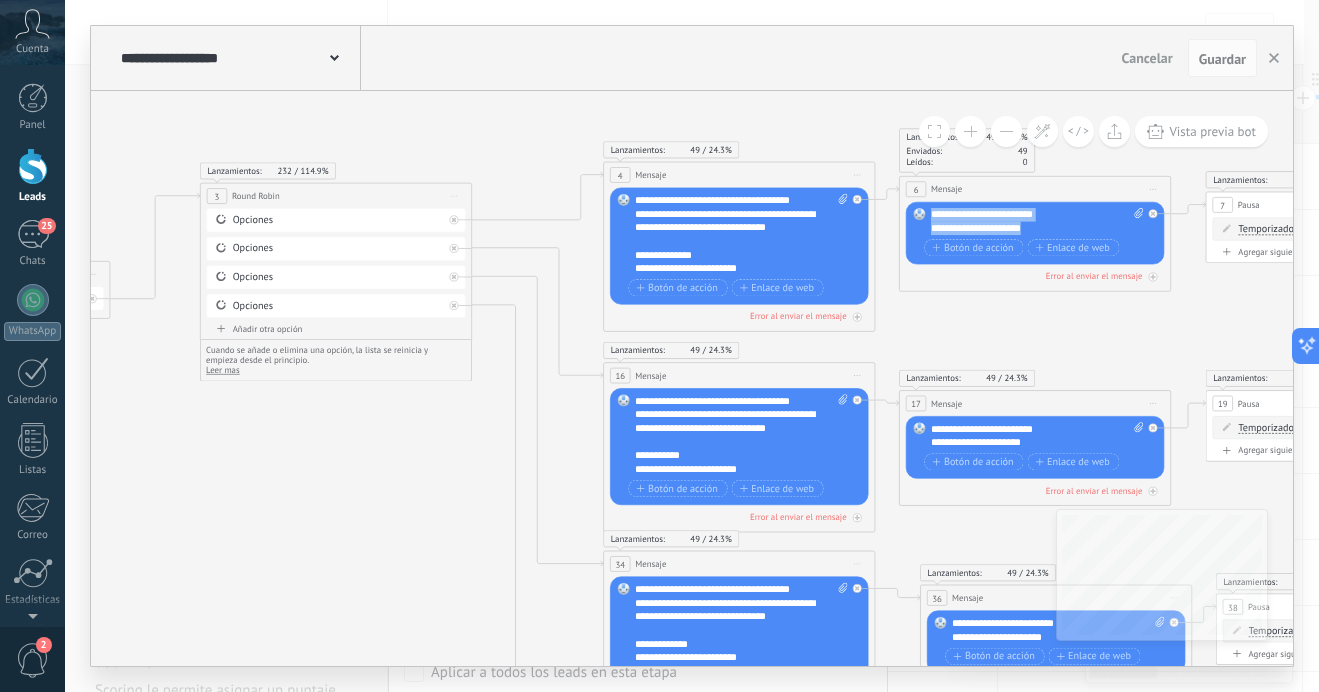 copy on "**********" 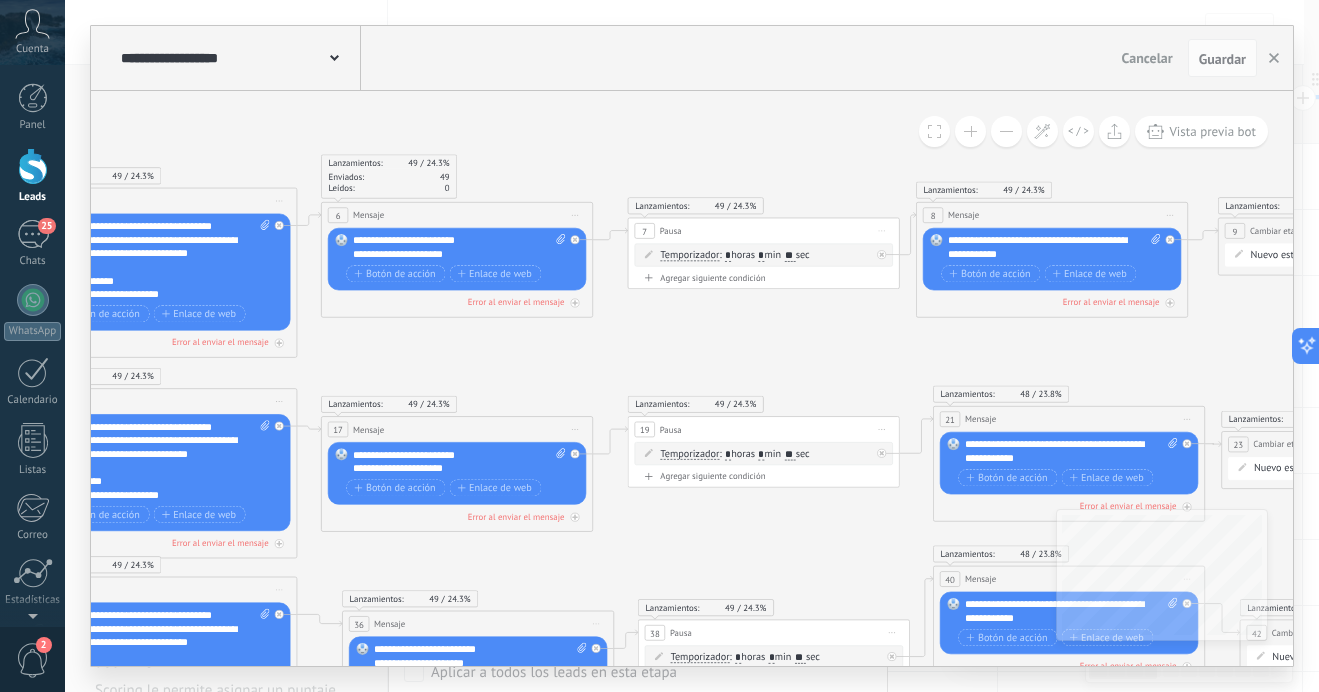 drag, startPoint x: 1008, startPoint y: 315, endPoint x: 430, endPoint y: 341, distance: 578.5845 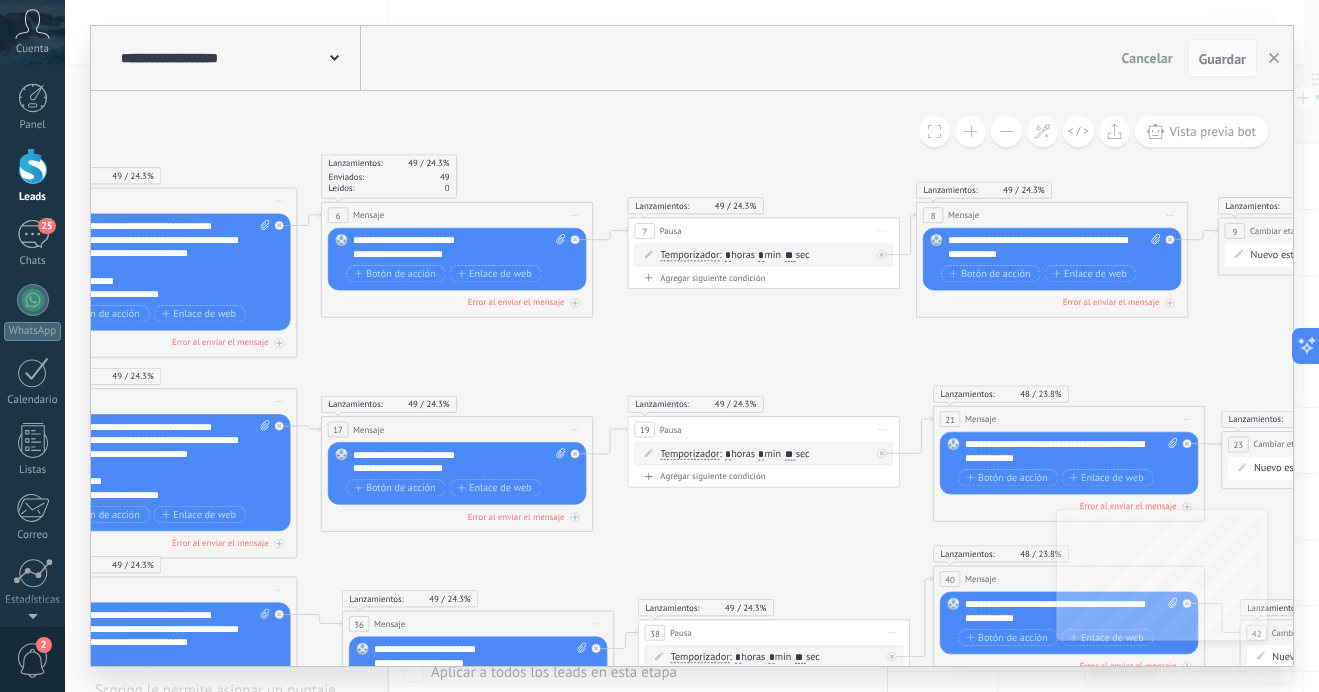 click 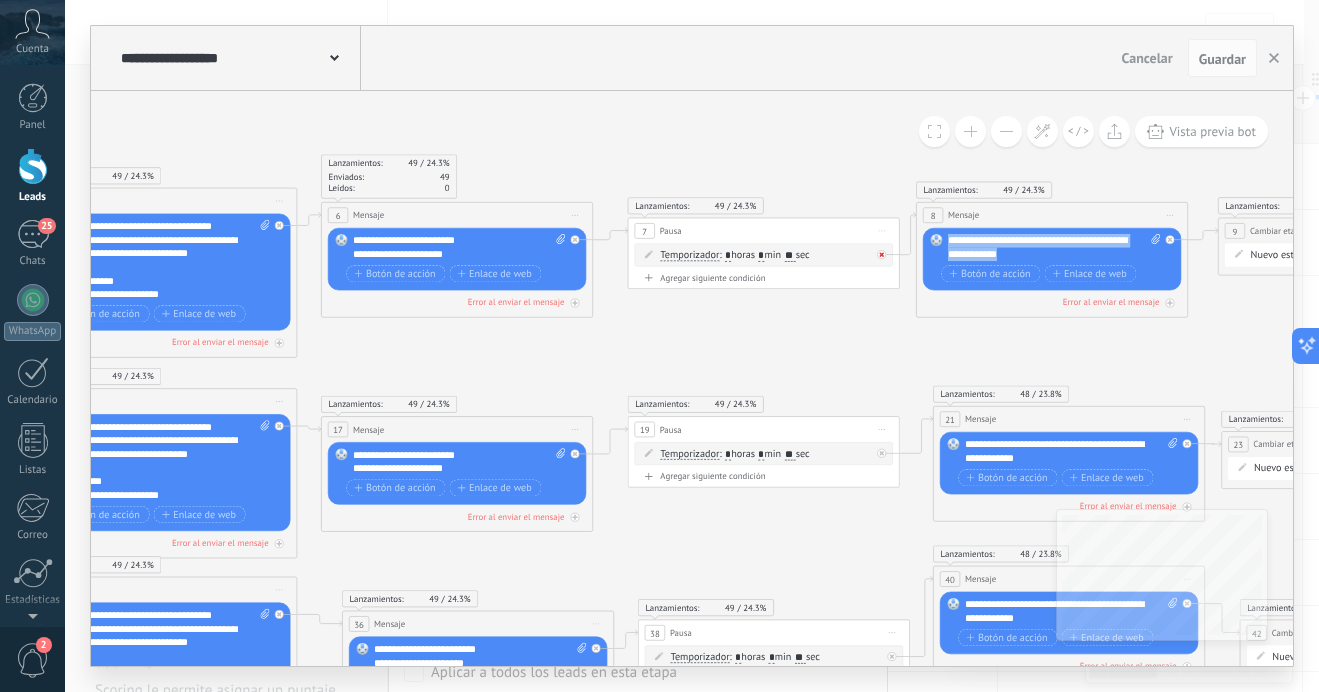 drag, startPoint x: 1066, startPoint y: 251, endPoint x: 889, endPoint y: 242, distance: 177.22867 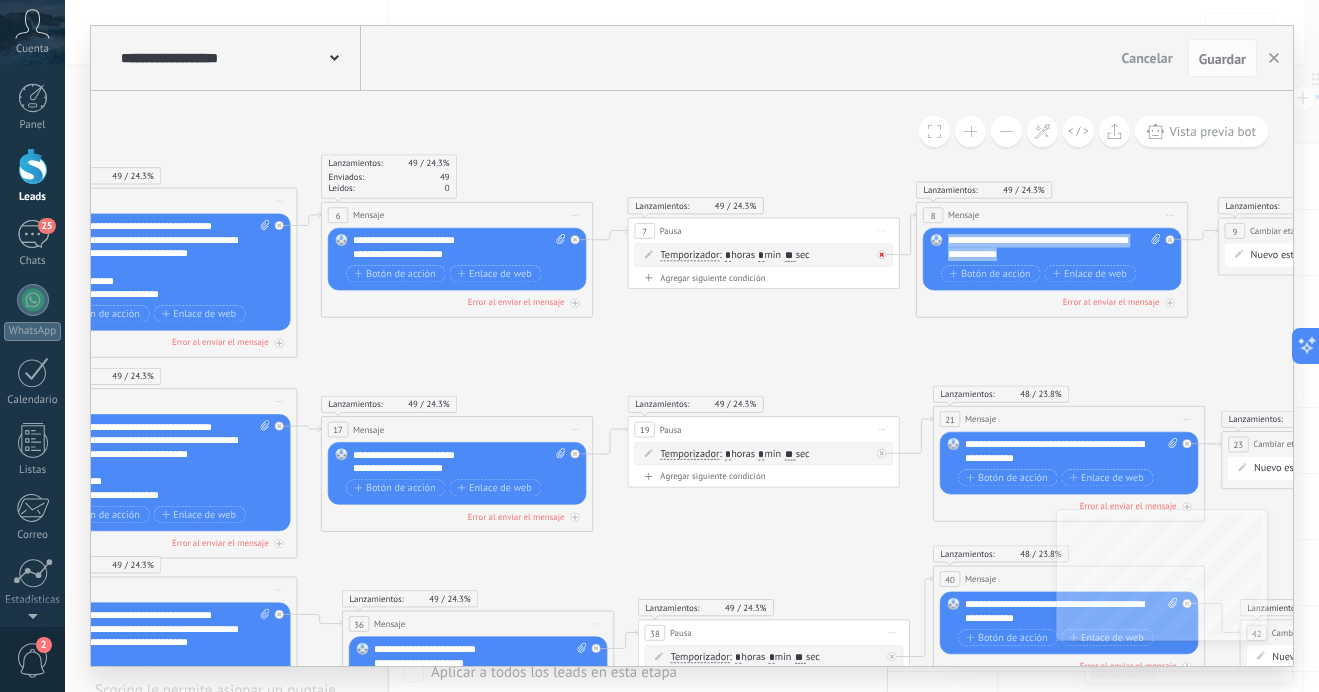 click on "**********" at bounding box center [-856, 283] 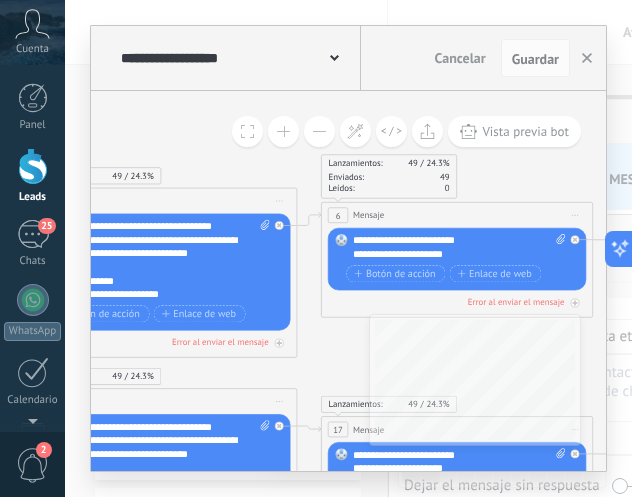 drag, startPoint x: 548, startPoint y: 168, endPoint x: 454, endPoint y: 150, distance: 95.707886 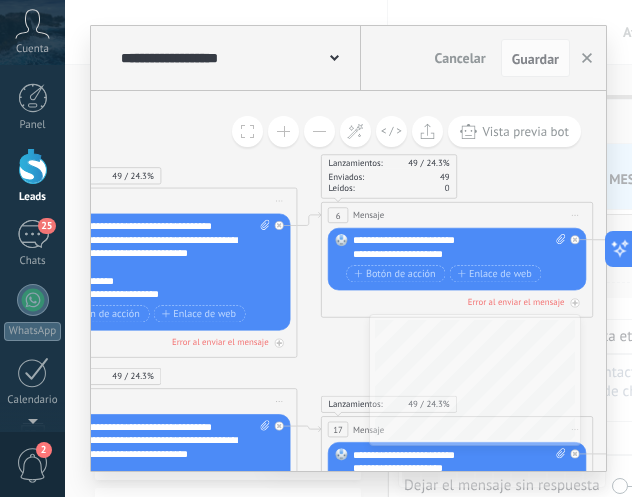 drag, startPoint x: 535, startPoint y: 184, endPoint x: 457, endPoint y: 170, distance: 79.24645 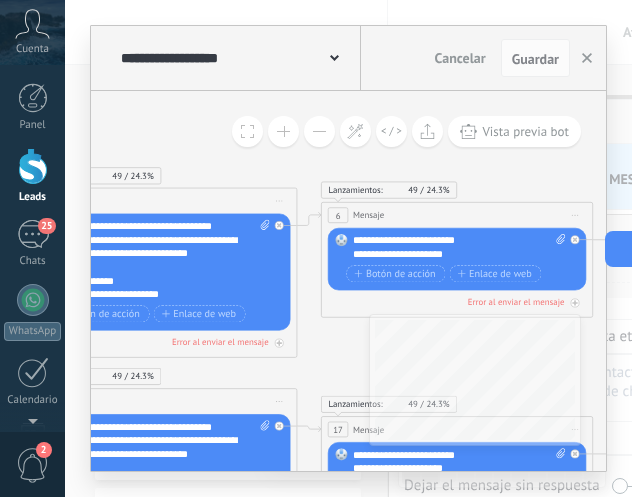 click 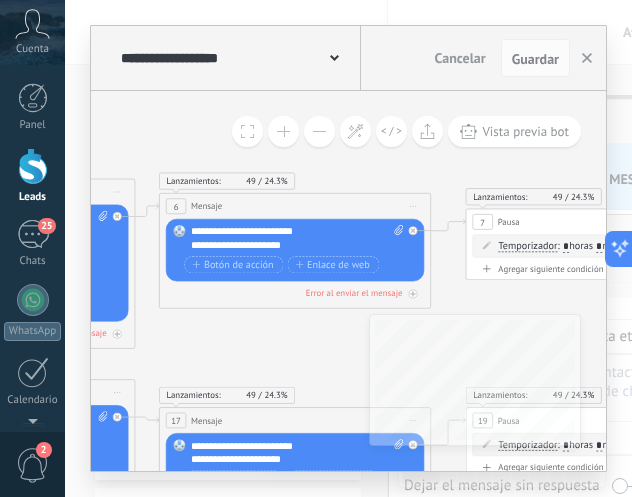 drag, startPoint x: 504, startPoint y: 171, endPoint x: 292, endPoint y: 162, distance: 212.19095 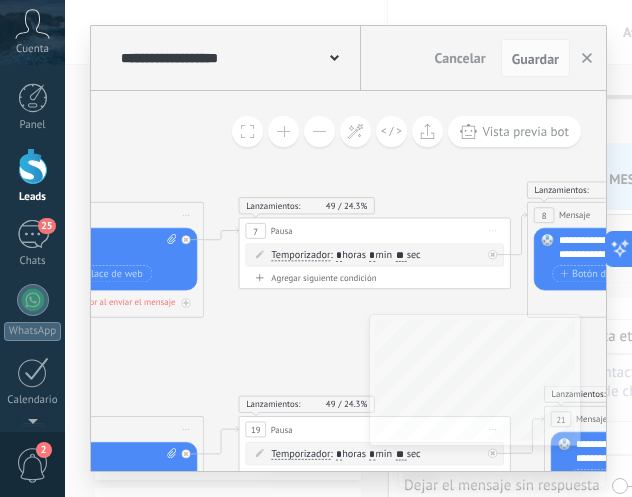 drag, startPoint x: 410, startPoint y: 162, endPoint x: 243, endPoint y: 171, distance: 167.24234 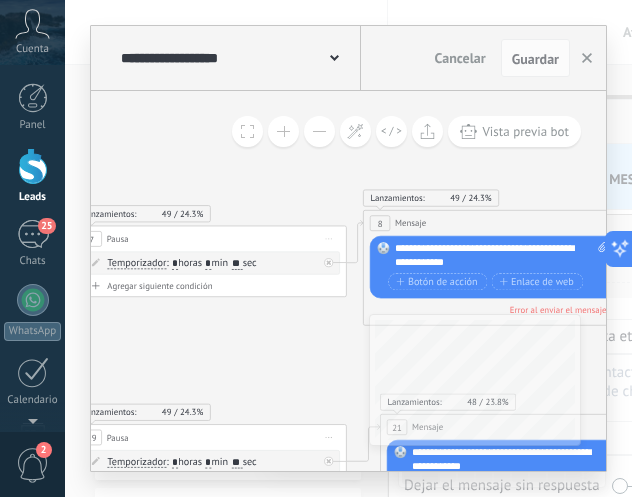 drag, startPoint x: 412, startPoint y: 191, endPoint x: 242, endPoint y: 201, distance: 170.29387 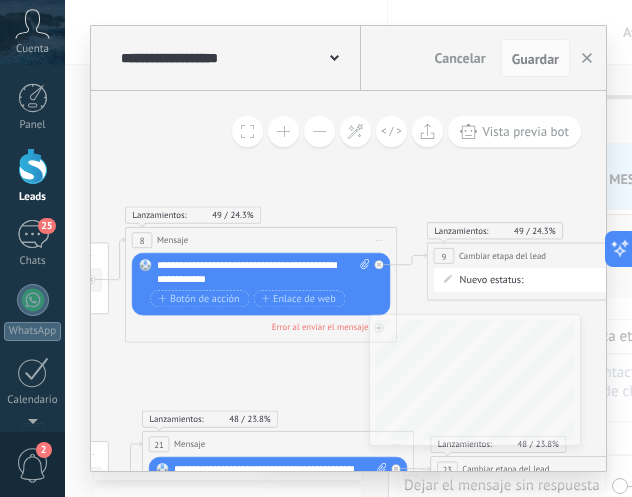 drag, startPoint x: 564, startPoint y: 175, endPoint x: 325, endPoint y: 192, distance: 239.60384 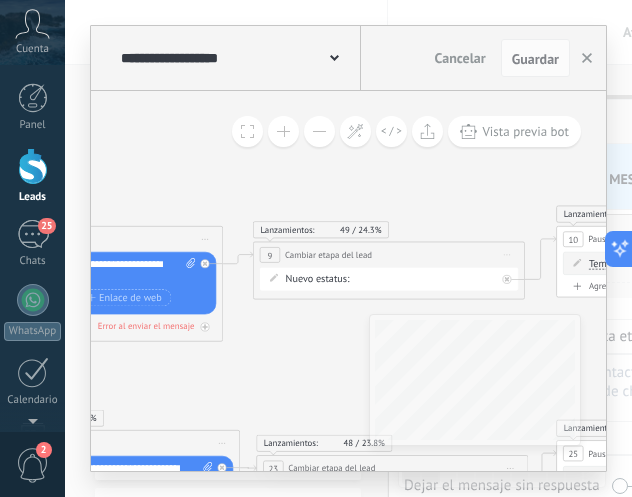 drag, startPoint x: 515, startPoint y: 172, endPoint x: 328, endPoint y: 171, distance: 187.00267 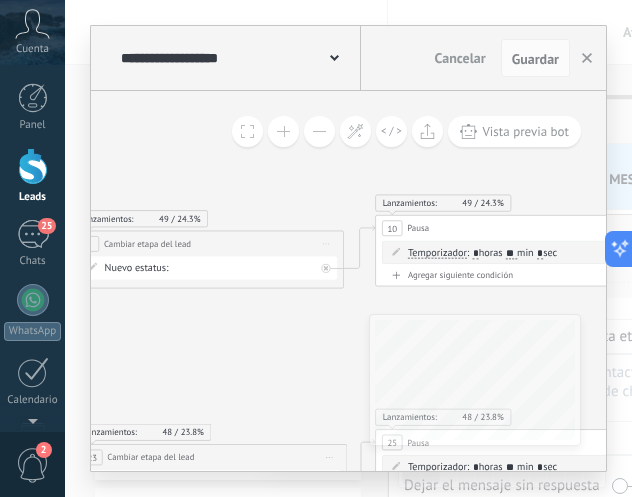 drag, startPoint x: 304, startPoint y: 362, endPoint x: 104, endPoint y: 351, distance: 200.30228 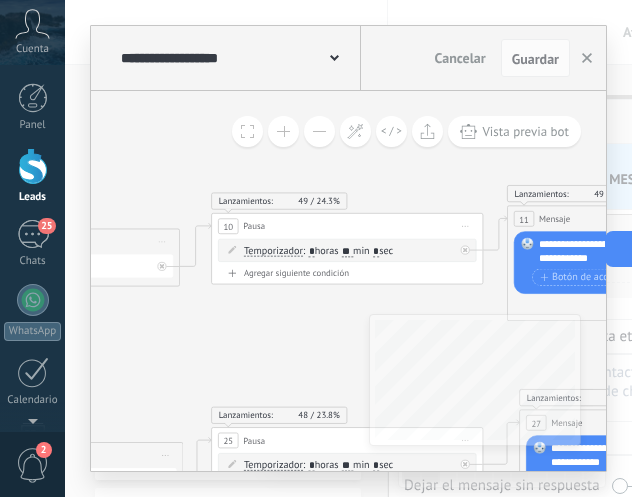 drag, startPoint x: 270, startPoint y: 338, endPoint x: 139, endPoint y: 336, distance: 131.01526 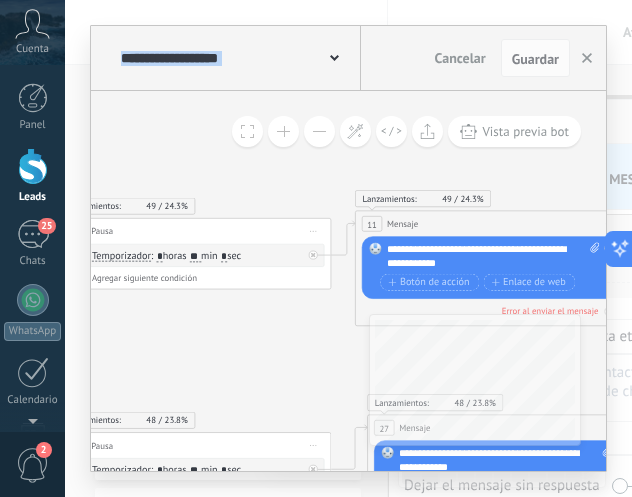 drag, startPoint x: 295, startPoint y: 315, endPoint x: 144, endPoint y: 320, distance: 151.08276 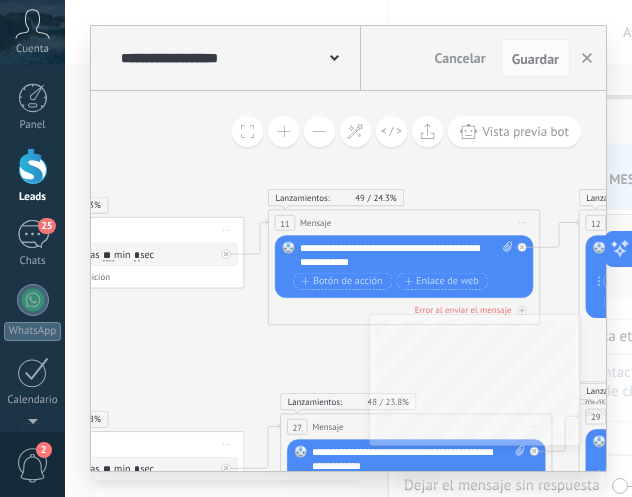 drag, startPoint x: 306, startPoint y: 313, endPoint x: 223, endPoint y: 312, distance: 83.00603 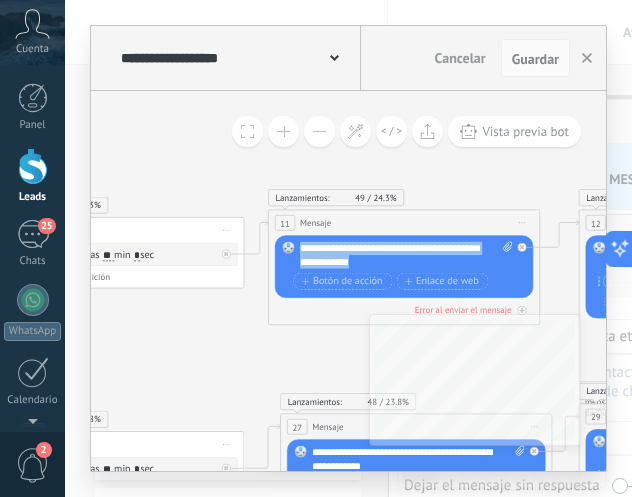 drag, startPoint x: 435, startPoint y: 257, endPoint x: 293, endPoint y: 247, distance: 142.35168 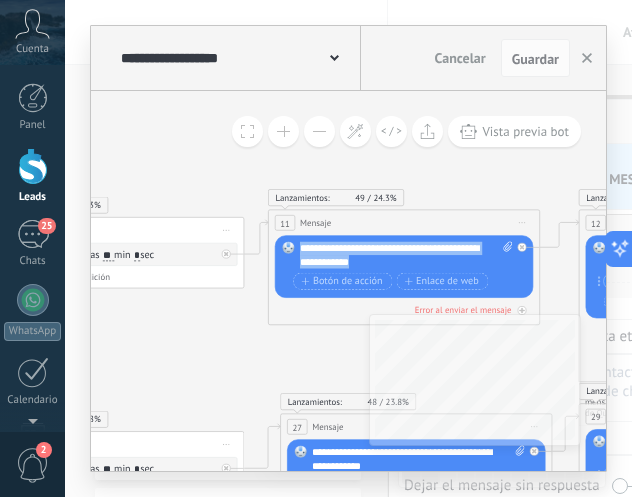 click on "Reemplazar
Quitar
Convertir a mensaje de voz
Arrastre la imagen aquí para adjuntarla.
Añadir imagen
Subir
Arrastrar y soltar
Archivo no encontrado
Escribe tu mensaje..." at bounding box center [404, 266] 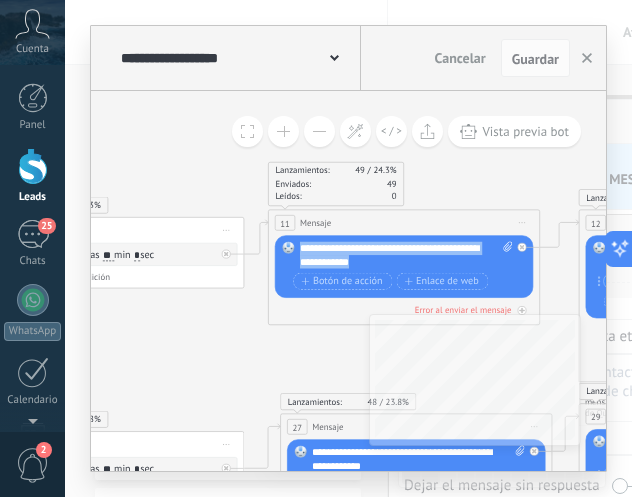 copy on "**********" 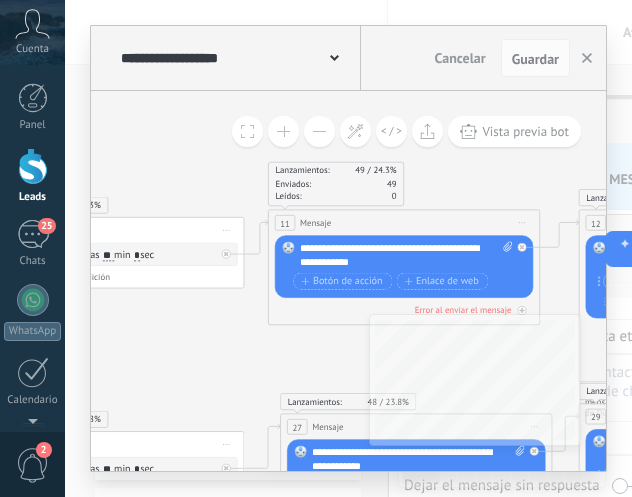 drag, startPoint x: 247, startPoint y: 334, endPoint x: 259, endPoint y: 329, distance: 13 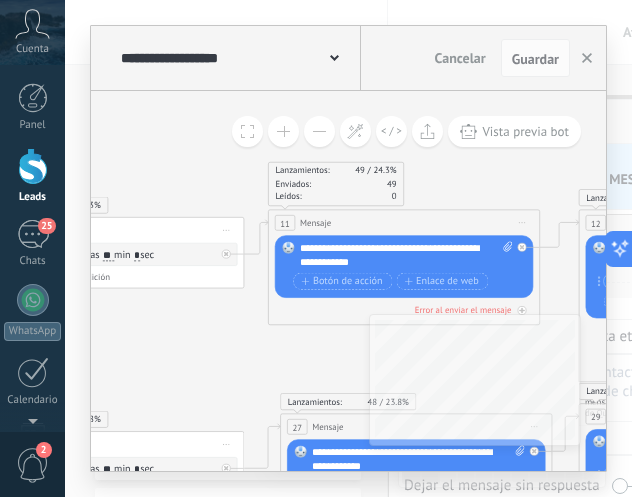 drag, startPoint x: 529, startPoint y: 187, endPoint x: 285, endPoint y: 188, distance: 244.00204 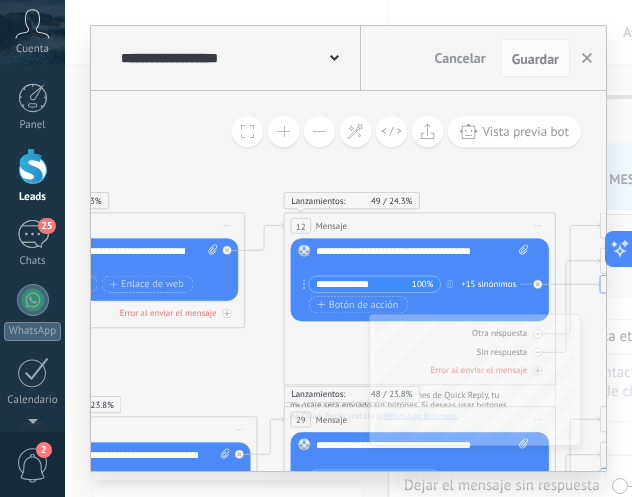 drag, startPoint x: 483, startPoint y: 181, endPoint x: 201, endPoint y: 182, distance: 282.00177 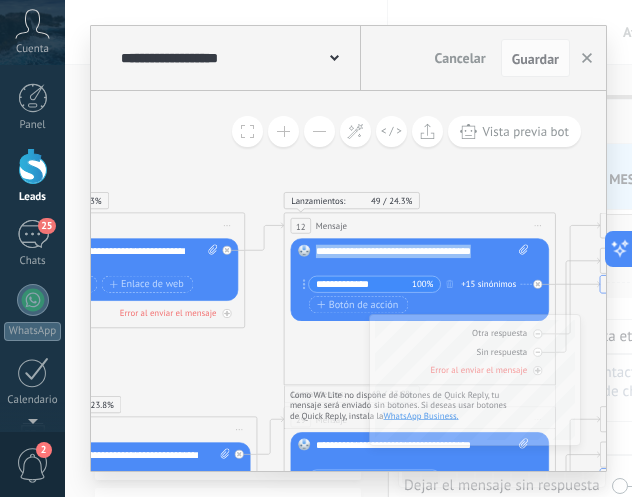 drag, startPoint x: 337, startPoint y: 261, endPoint x: 298, endPoint y: 256, distance: 39.319206 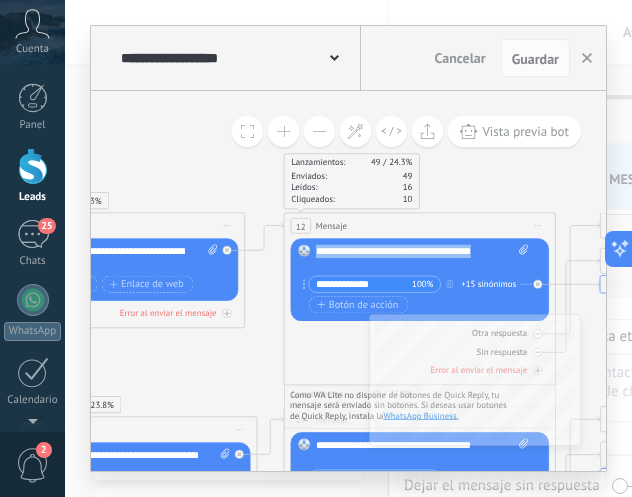copy on "**********" 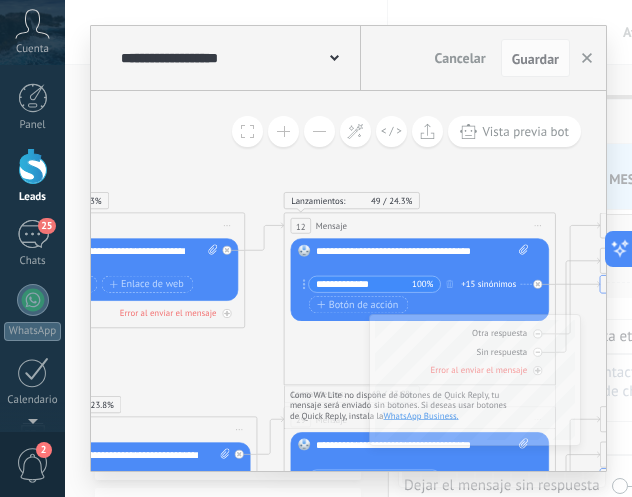 click on "3 Round [PERSON_NAME] 3 Round [PERSON_NAME] 3 Round [PERSON_NAME]" 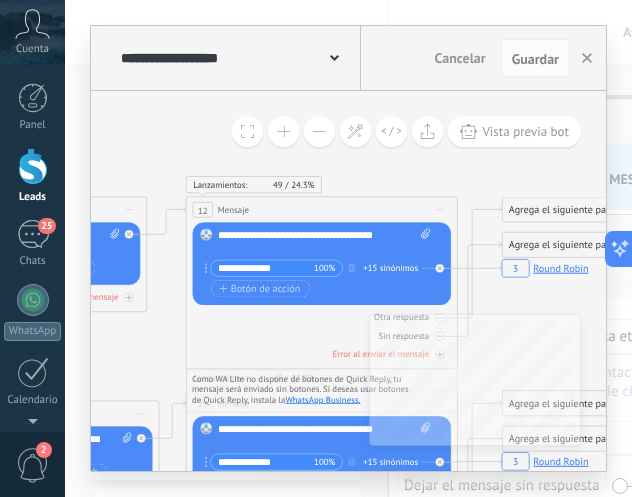 drag, startPoint x: 454, startPoint y: 169, endPoint x: 300, endPoint y: 161, distance: 154.20766 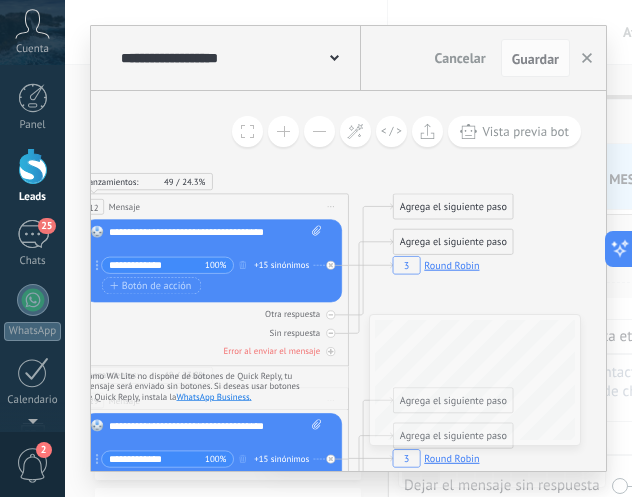 click on "+15 sinónimos" at bounding box center [281, 265] 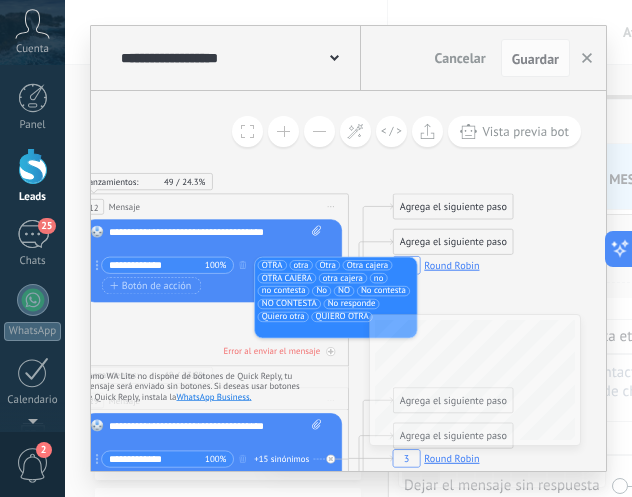 drag, startPoint x: 190, startPoint y: 260, endPoint x: 84, endPoint y: 265, distance: 106.11786 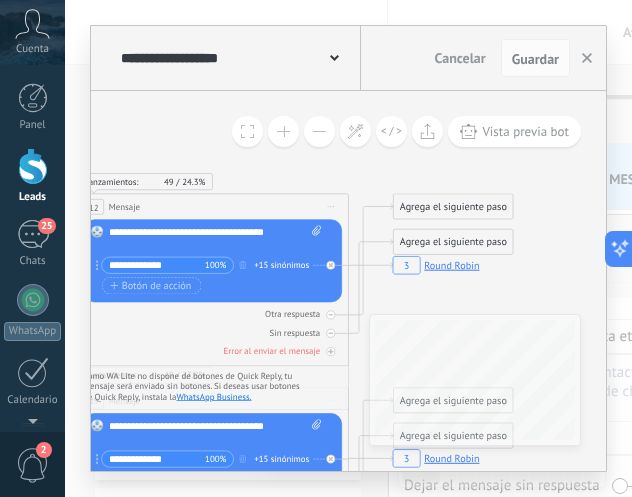 click on "+15  sinónimos" at bounding box center [281, 265] 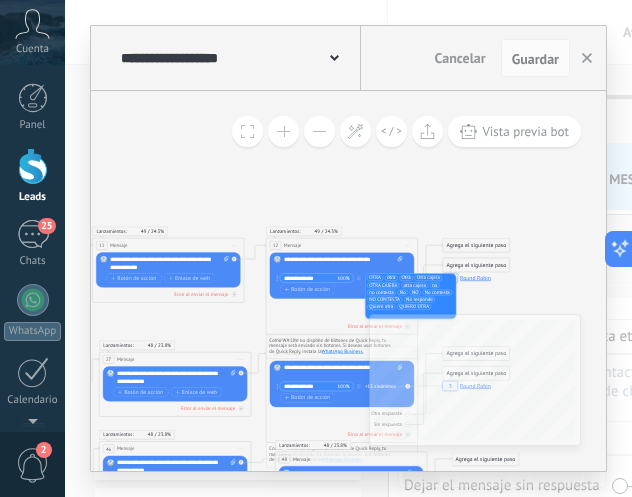 click on "3 Round [PERSON_NAME] 3 Round [PERSON_NAME] 3 Round [PERSON_NAME] 3 Round [PERSON_NAME]" 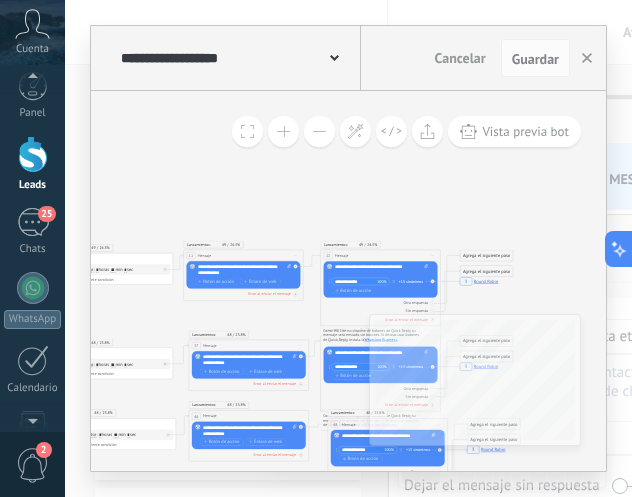 scroll, scrollTop: 0, scrollLeft: 0, axis: both 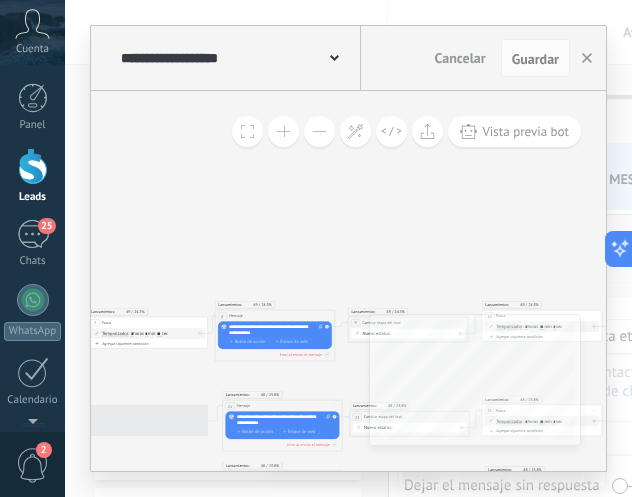 drag, startPoint x: 174, startPoint y: 145, endPoint x: 603, endPoint y: 198, distance: 432.2615 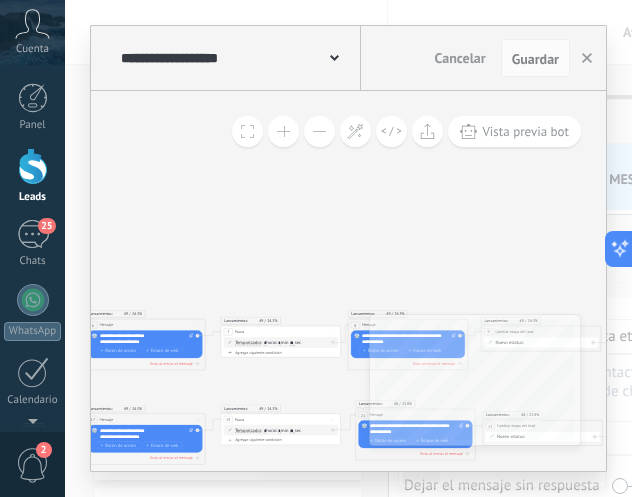 drag, startPoint x: 209, startPoint y: 181, endPoint x: 488, endPoint y: 188, distance: 279.0878 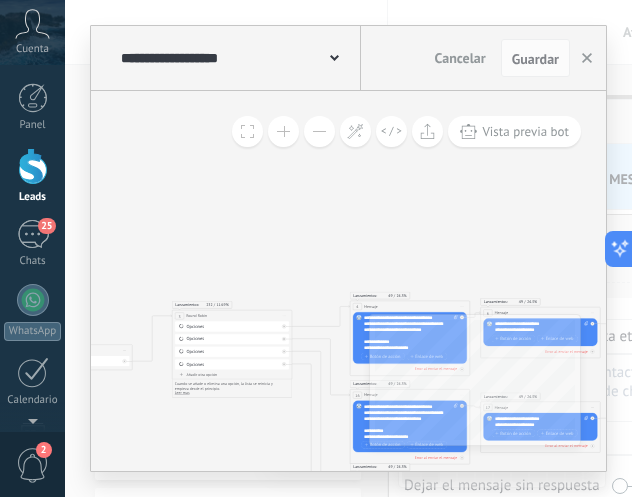drag, startPoint x: 373, startPoint y: 176, endPoint x: 496, endPoint y: 176, distance: 123 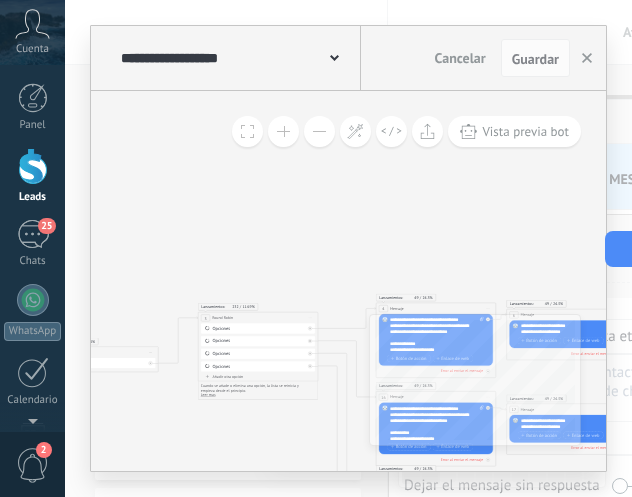 drag, startPoint x: 308, startPoint y: 181, endPoint x: 448, endPoint y: 182, distance: 140.00357 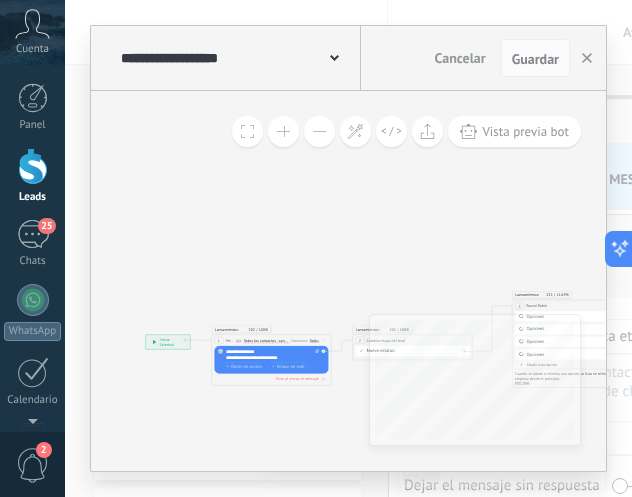 drag, startPoint x: 280, startPoint y: 189, endPoint x: 536, endPoint y: 176, distance: 256.32986 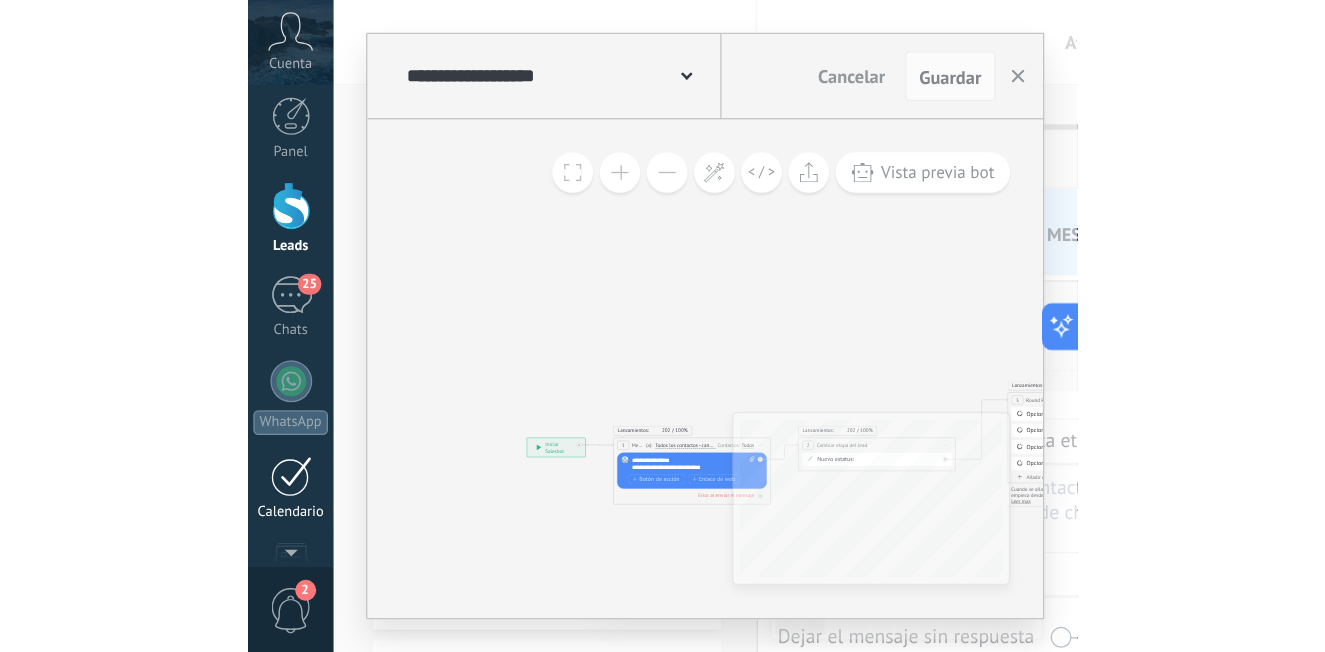 scroll, scrollTop: 0, scrollLeft: 0, axis: both 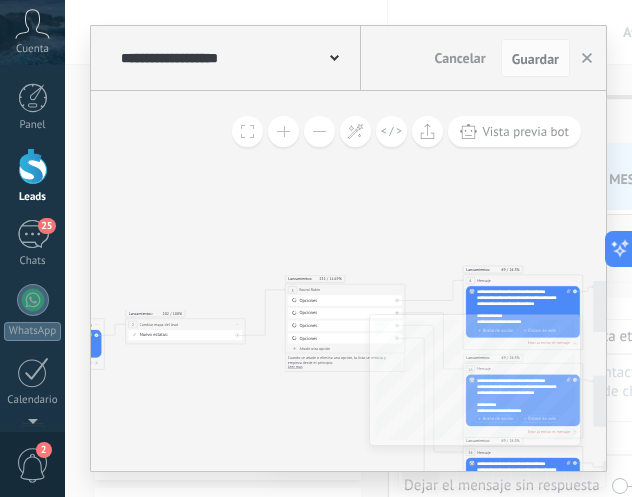 drag, startPoint x: 415, startPoint y: 248, endPoint x: 110, endPoint y: 233, distance: 305.36862 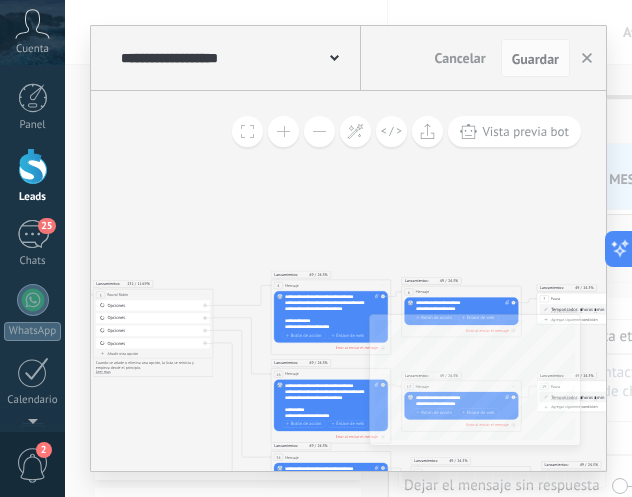 drag, startPoint x: 444, startPoint y: 199, endPoint x: 248, endPoint y: 204, distance: 196.06377 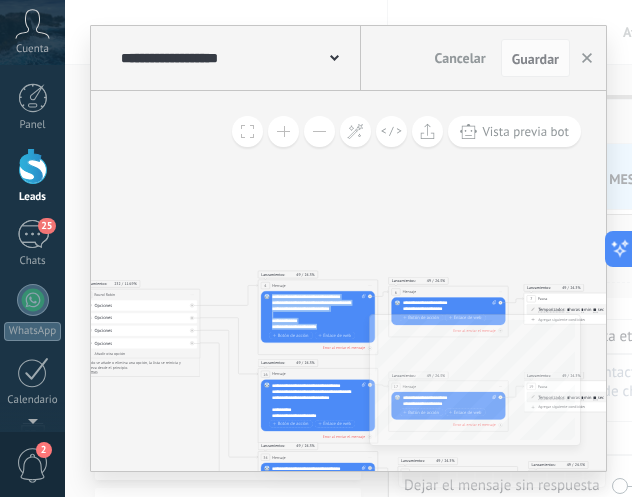 drag, startPoint x: 341, startPoint y: 328, endPoint x: 258, endPoint y: 296, distance: 88.95505 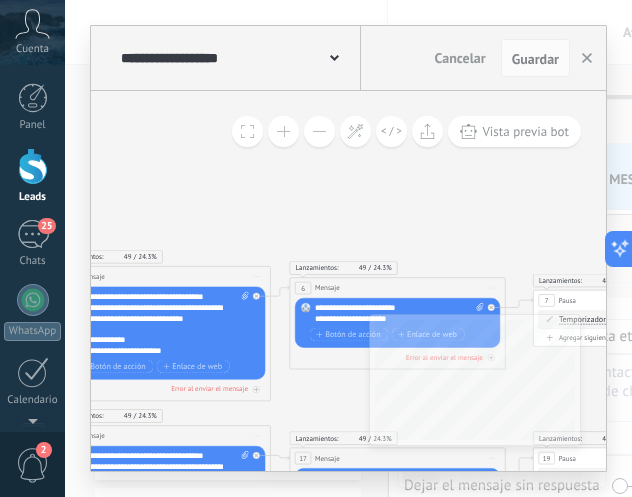 drag, startPoint x: 474, startPoint y: 252, endPoint x: 459, endPoint y: 178, distance: 75.50497 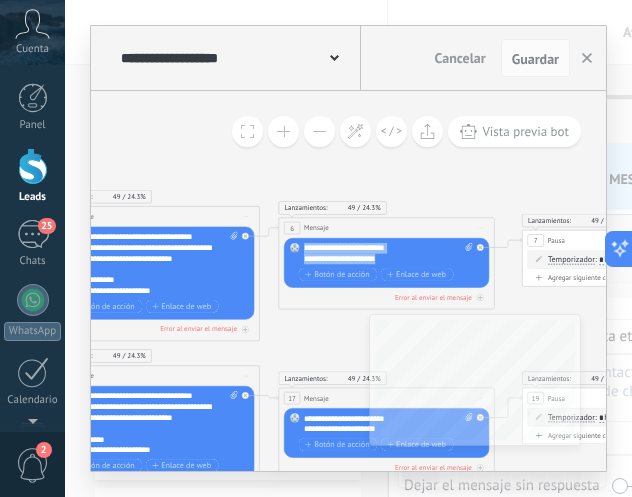 drag, startPoint x: 404, startPoint y: 261, endPoint x: 277, endPoint y: 239, distance: 128.89143 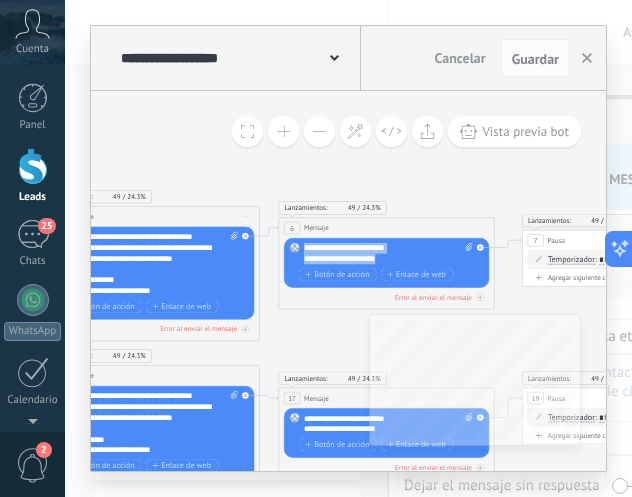 drag, startPoint x: 397, startPoint y: 260, endPoint x: 299, endPoint y: 246, distance: 98.99495 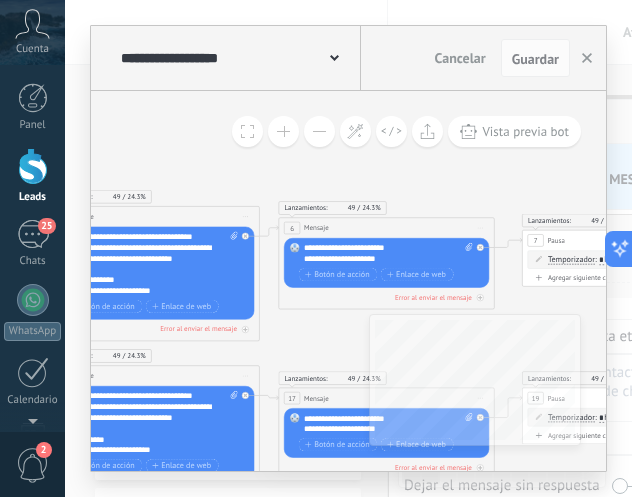 click on "3 Round [PERSON_NAME] 3 Round [PERSON_NAME] 3 Round [PERSON_NAME] 3 Round [PERSON_NAME]" 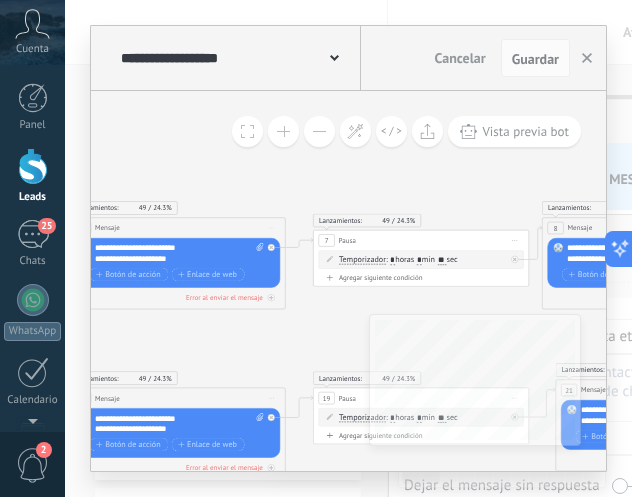 drag, startPoint x: 474, startPoint y: 180, endPoint x: 265, endPoint y: 180, distance: 209 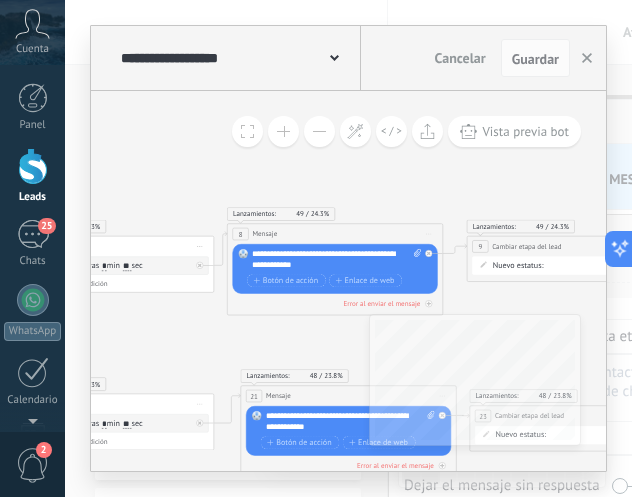 drag, startPoint x: 437, startPoint y: 175, endPoint x: 180, endPoint y: 170, distance: 257.04865 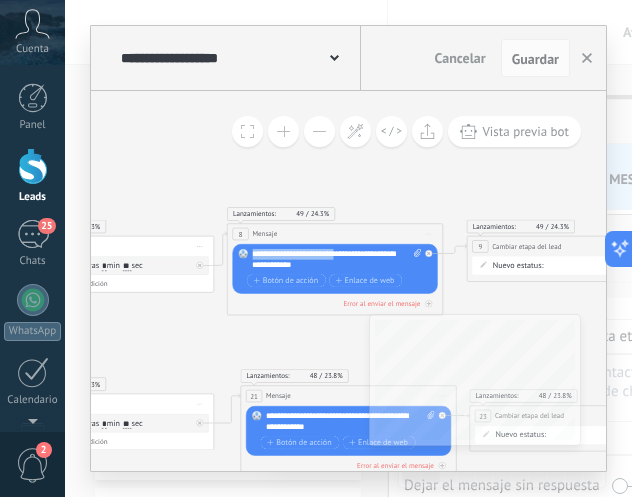drag, startPoint x: 355, startPoint y: 259, endPoint x: 228, endPoint y: 257, distance: 127.01575 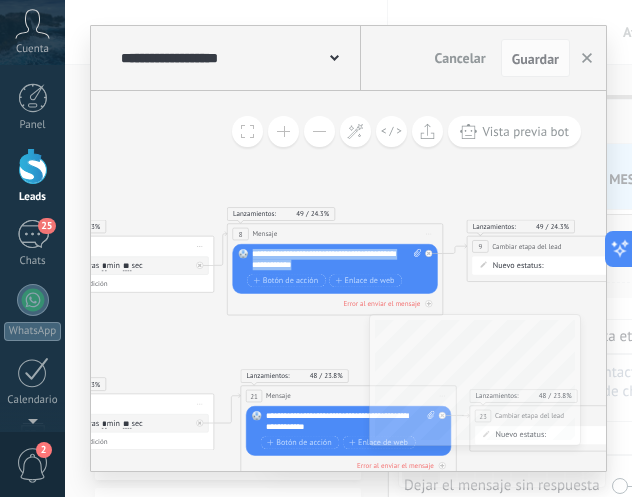 drag, startPoint x: 347, startPoint y: 263, endPoint x: 230, endPoint y: 250, distance: 117.72001 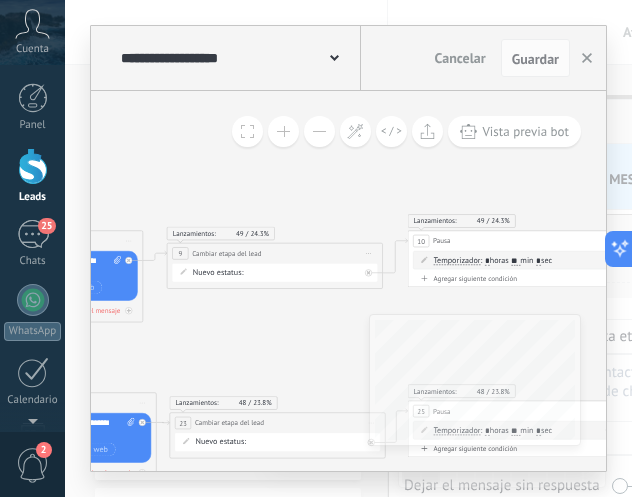 drag, startPoint x: 452, startPoint y: 172, endPoint x: 145, endPoint y: 175, distance: 307.01465 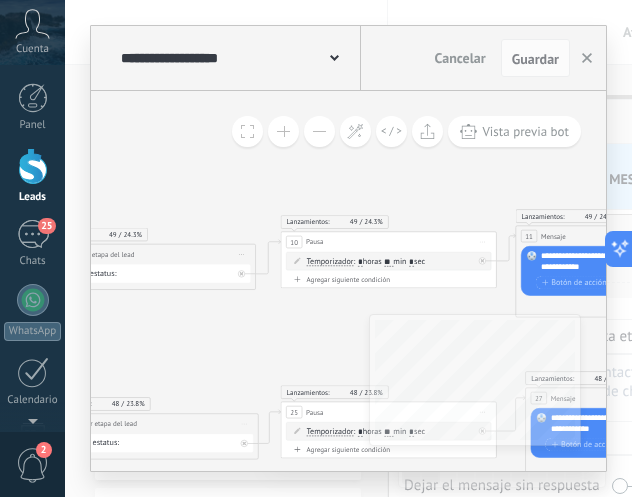 drag, startPoint x: 291, startPoint y: 315, endPoint x: 172, endPoint y: 316, distance: 119.0042 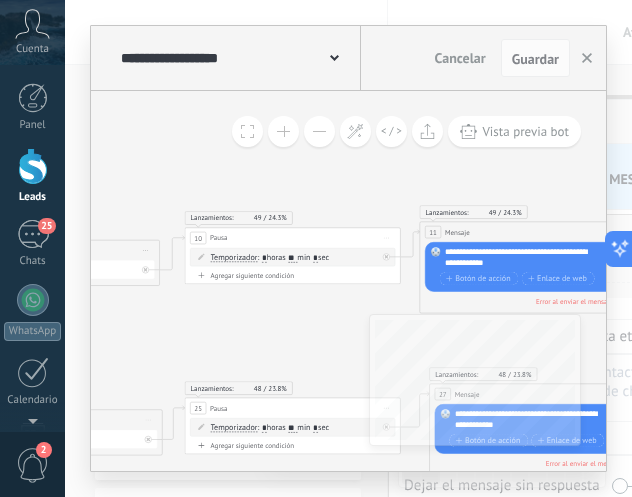 drag, startPoint x: 299, startPoint y: 325, endPoint x: 83, endPoint y: 320, distance: 216.05786 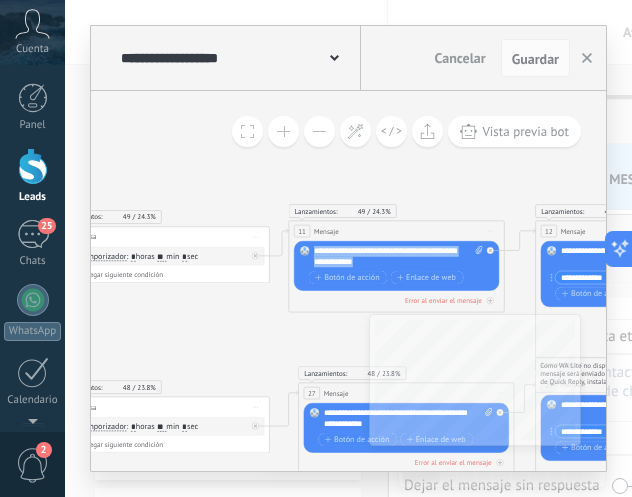 drag, startPoint x: 418, startPoint y: 260, endPoint x: 305, endPoint y: 247, distance: 113.74533 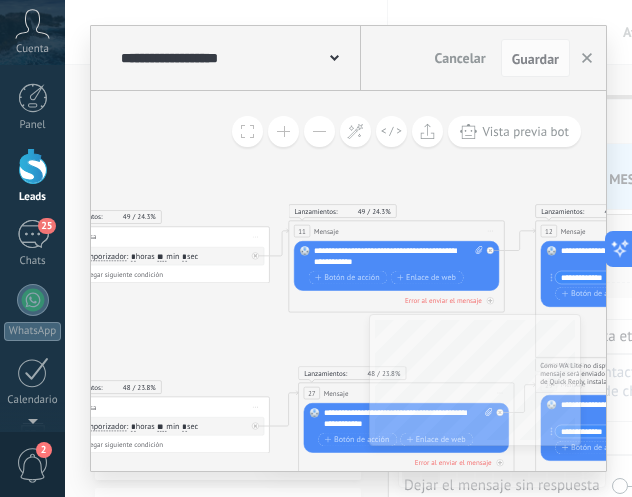 click on "3 Round [PERSON_NAME] 3 Round [PERSON_NAME] 3 Round [PERSON_NAME] 3 Round [PERSON_NAME]" 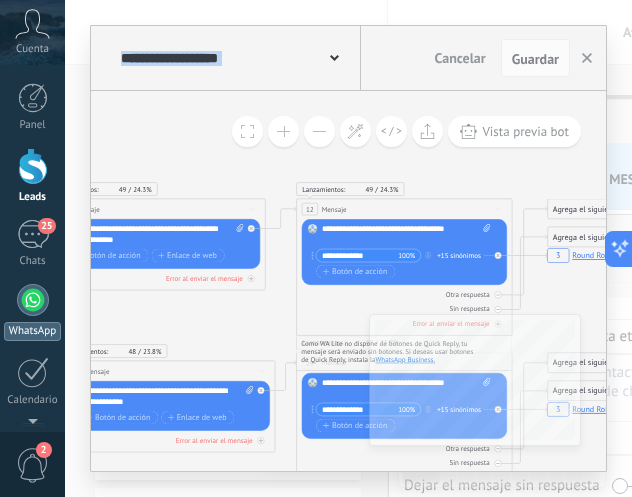 drag, startPoint x: 275, startPoint y: 325, endPoint x: 46, endPoint y: 303, distance: 230.05434 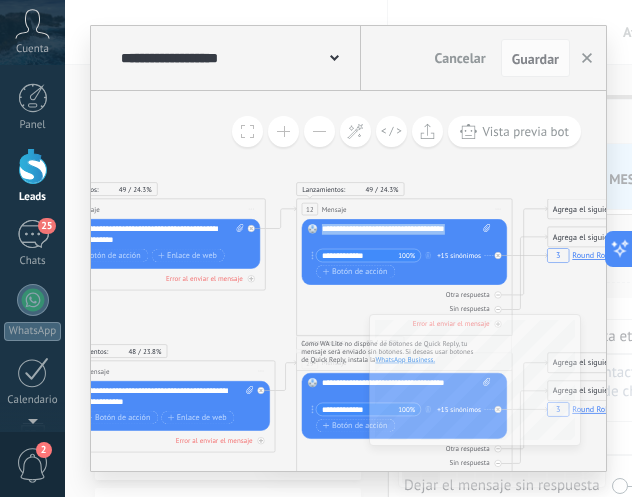 drag, startPoint x: 355, startPoint y: 239, endPoint x: 319, endPoint y: 230, distance: 37.107952 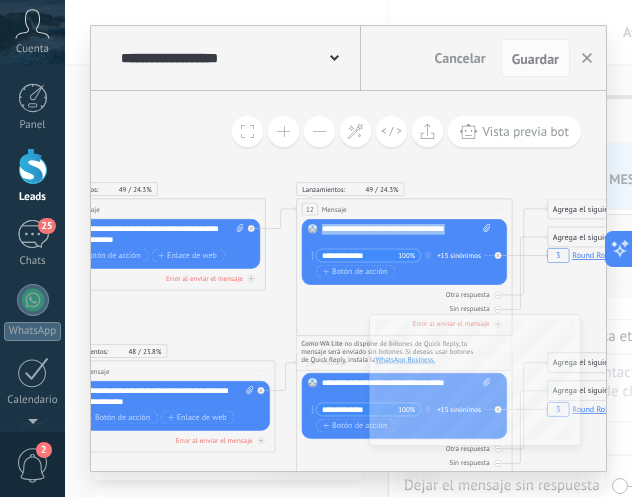 click on "Reemplazar
Quitar
Convertir a mensaje de voz
Arrastre la imagen aquí para adjuntarla.
Añadir imagen
Subir
Arrastrar y soltar
Archivo no encontrado
Escribe tu mensaje..." at bounding box center [404, 252] 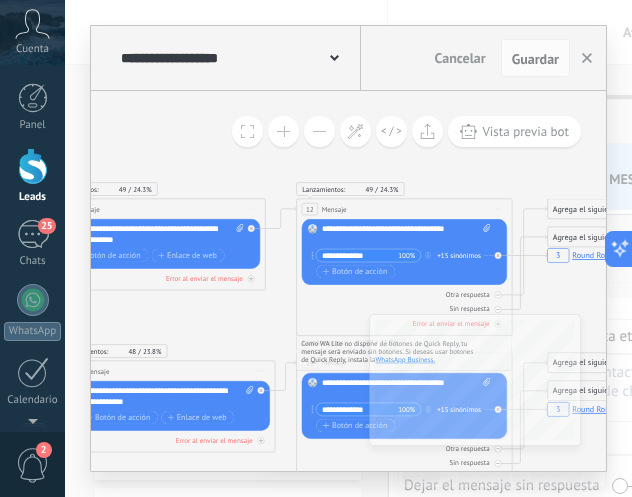 drag, startPoint x: 384, startPoint y: 253, endPoint x: 313, endPoint y: 250, distance: 71.063354 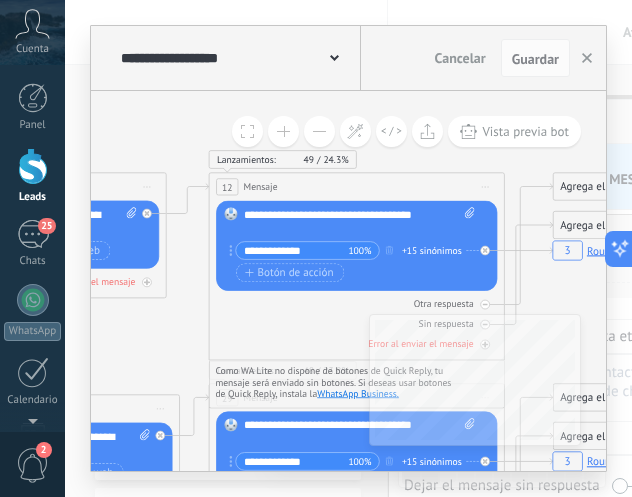 click on "+15  sinónimos" at bounding box center (432, 250) 